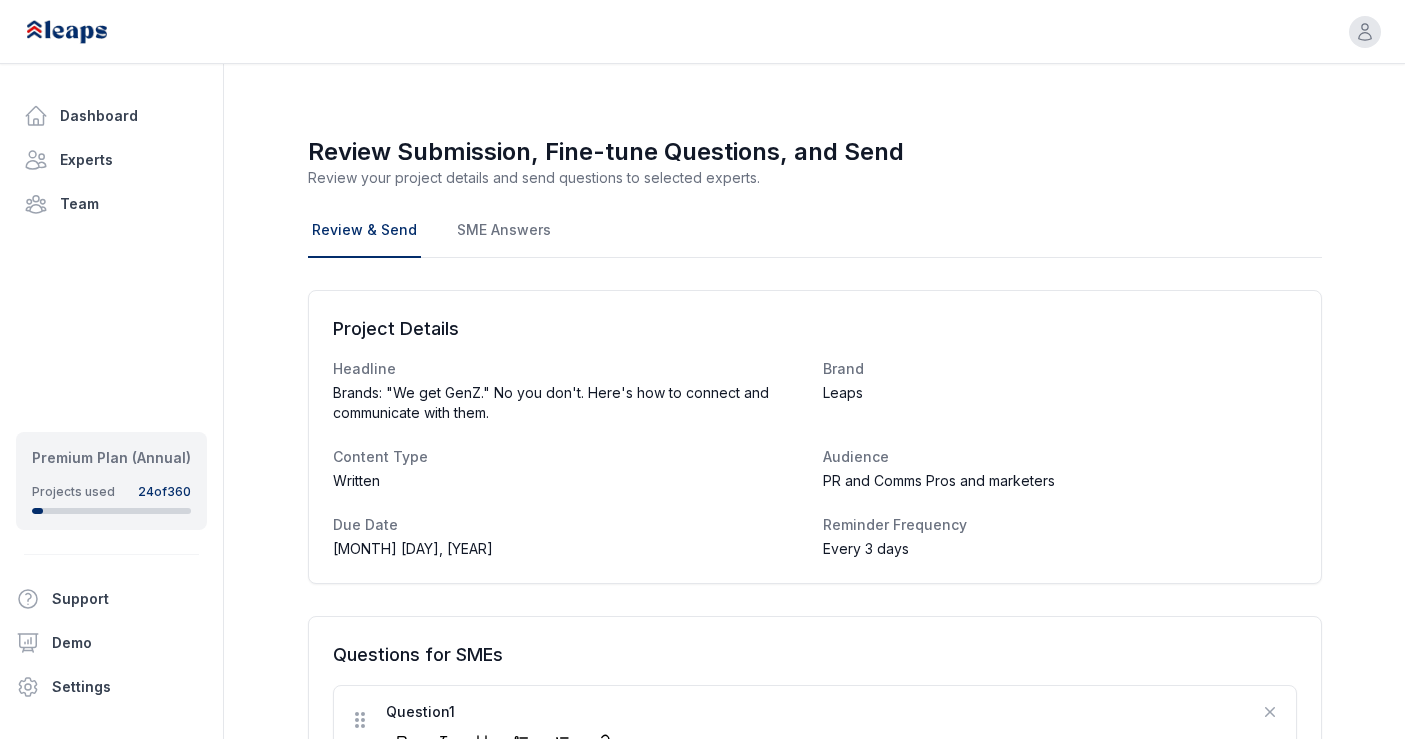 scroll, scrollTop: 1899, scrollLeft: 0, axis: vertical 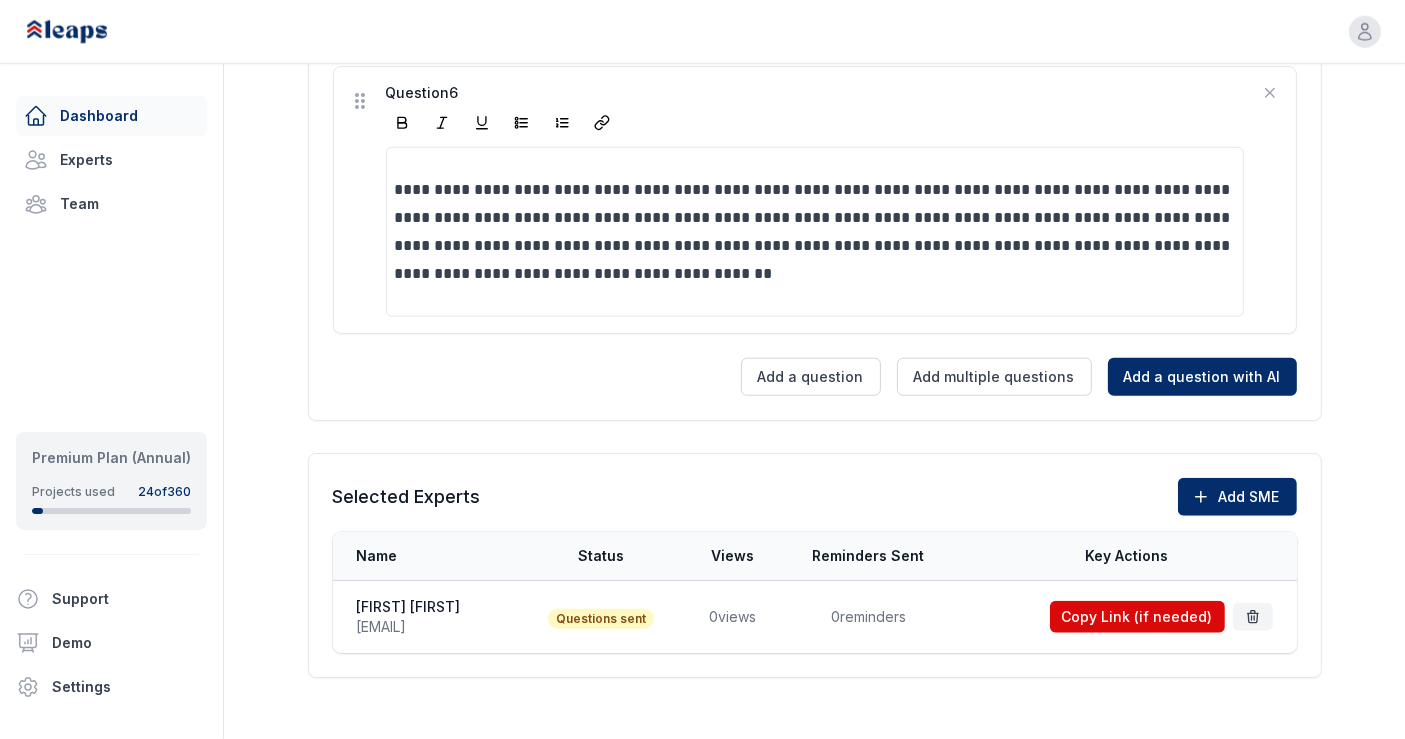 click on "Dashboard" at bounding box center [111, 116] 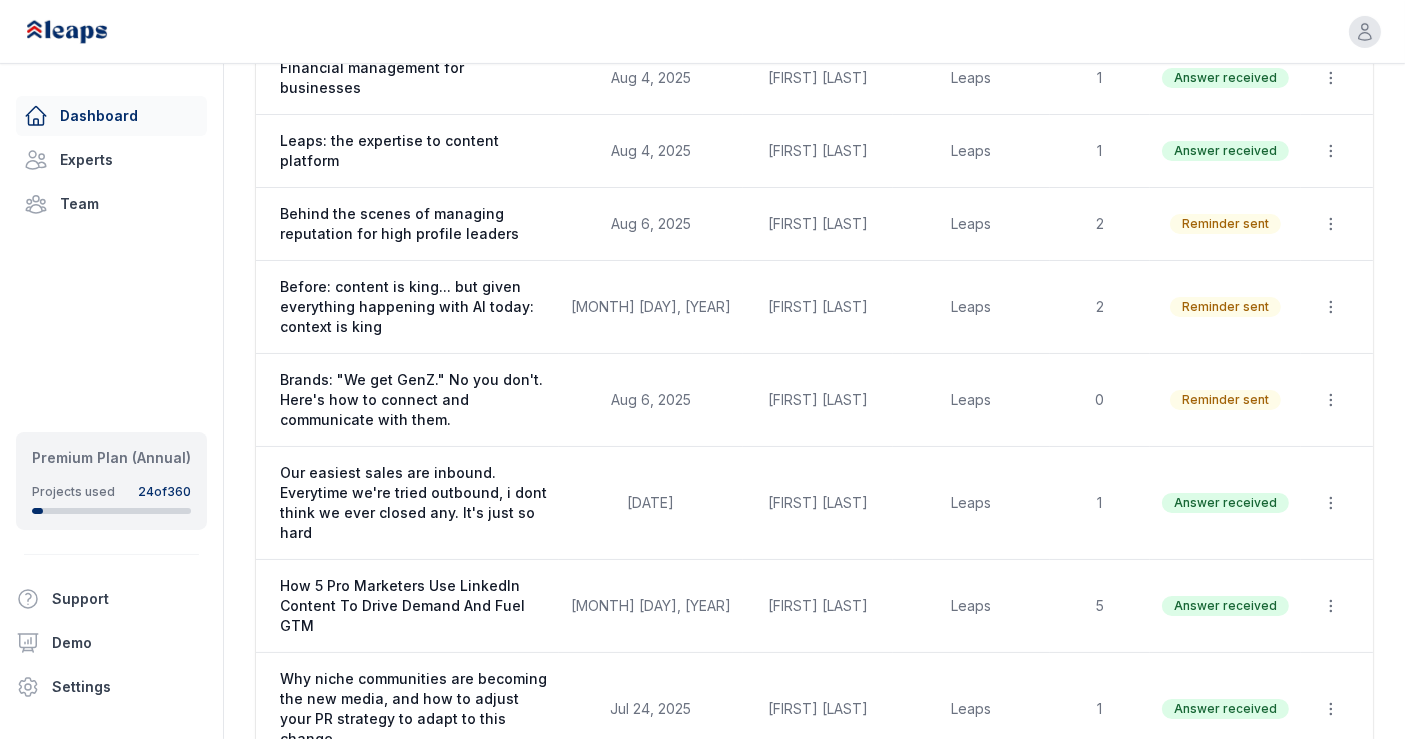 scroll, scrollTop: 705, scrollLeft: 0, axis: vertical 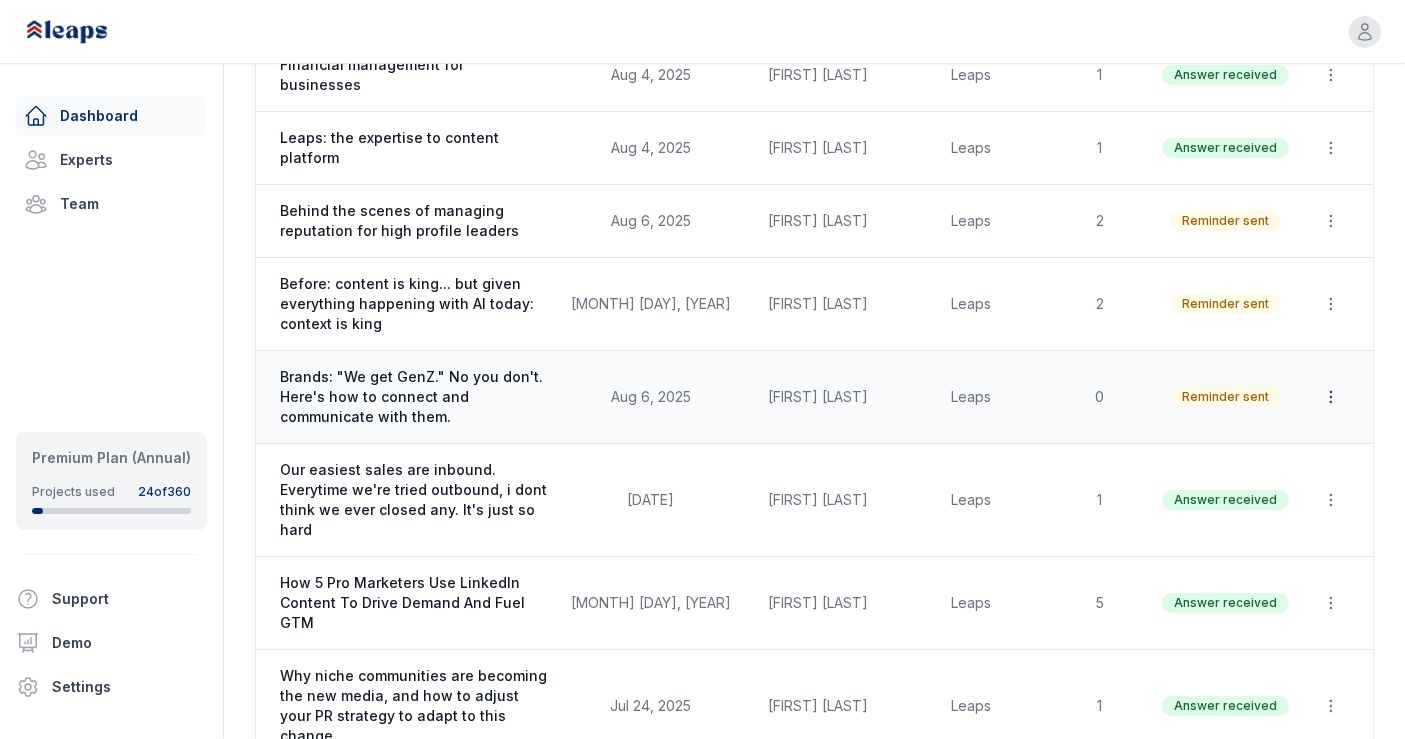 click at bounding box center [1331, 397] 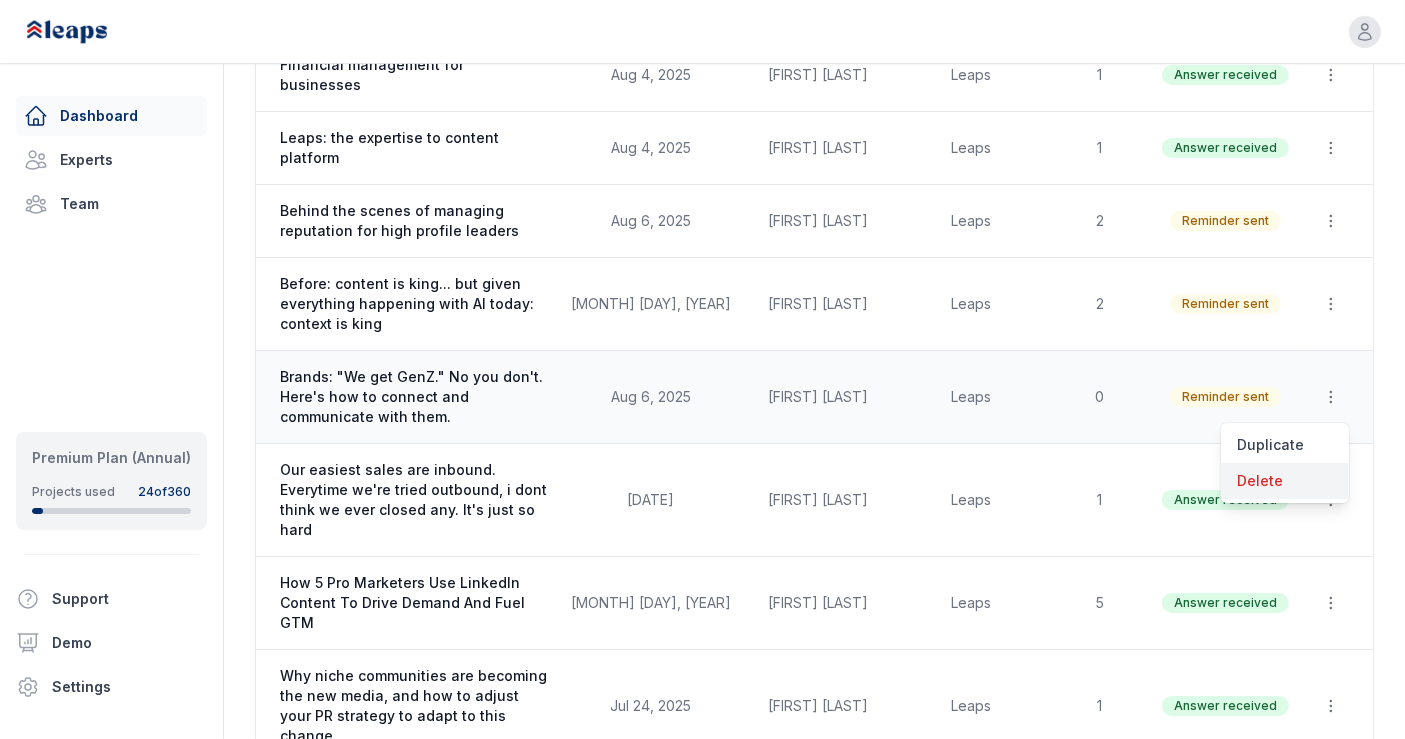 click on "Delete" at bounding box center (1285, 481) 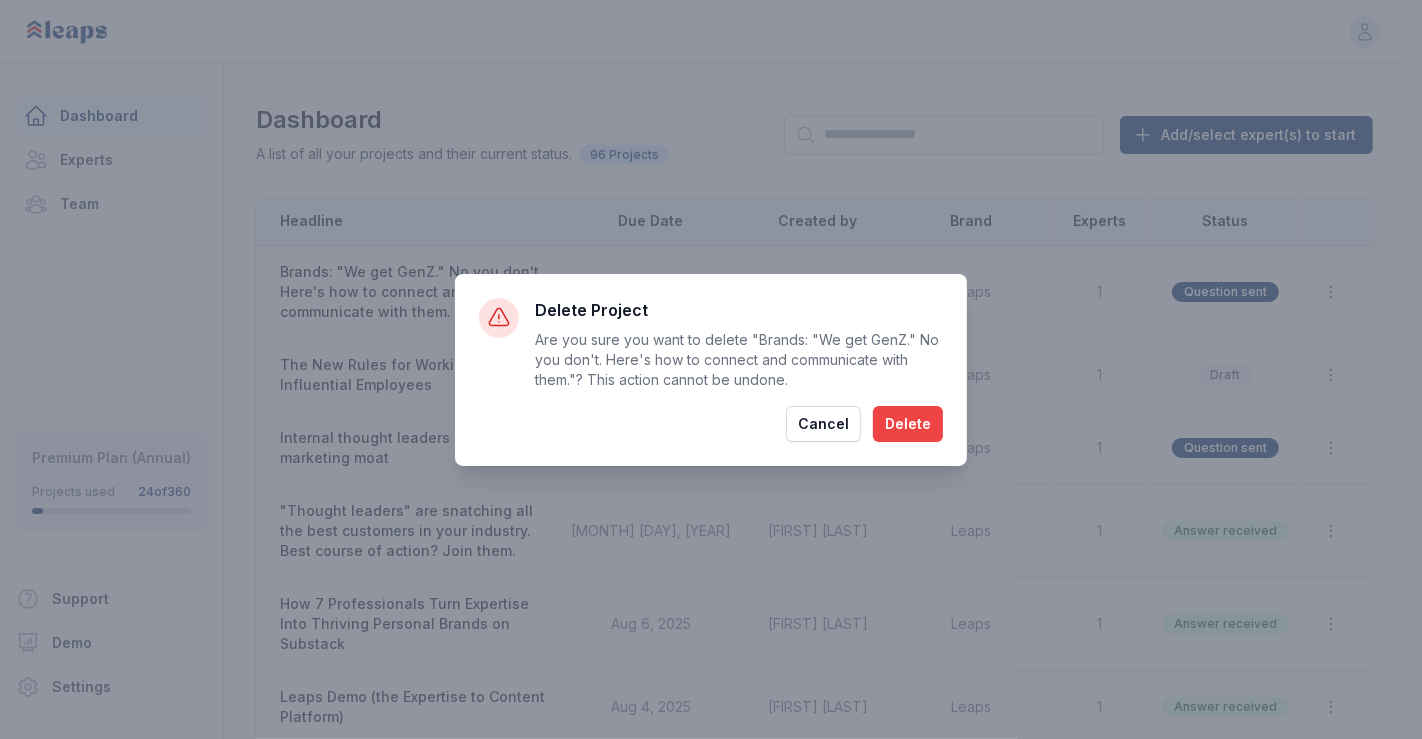 click on "Delete" at bounding box center [908, 424] 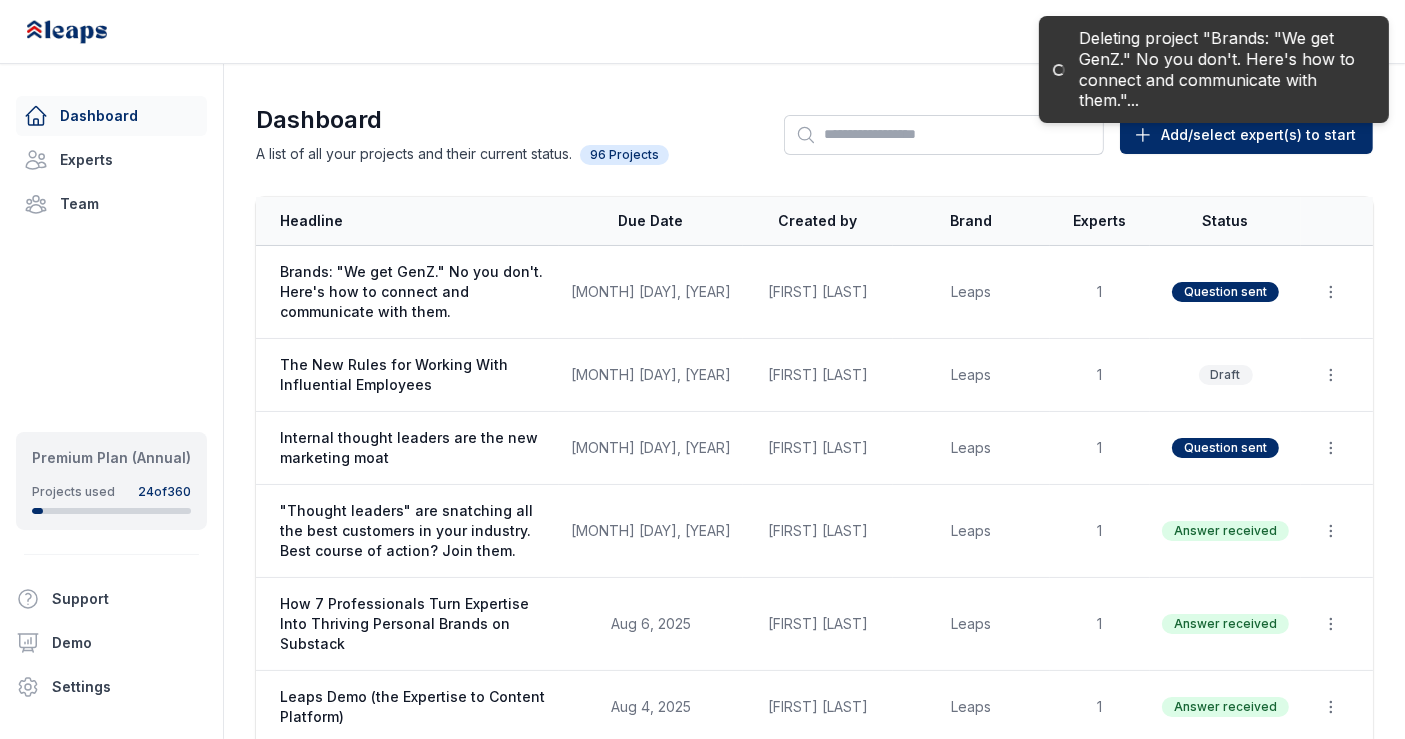 click on "Dashboard" at bounding box center [111, 116] 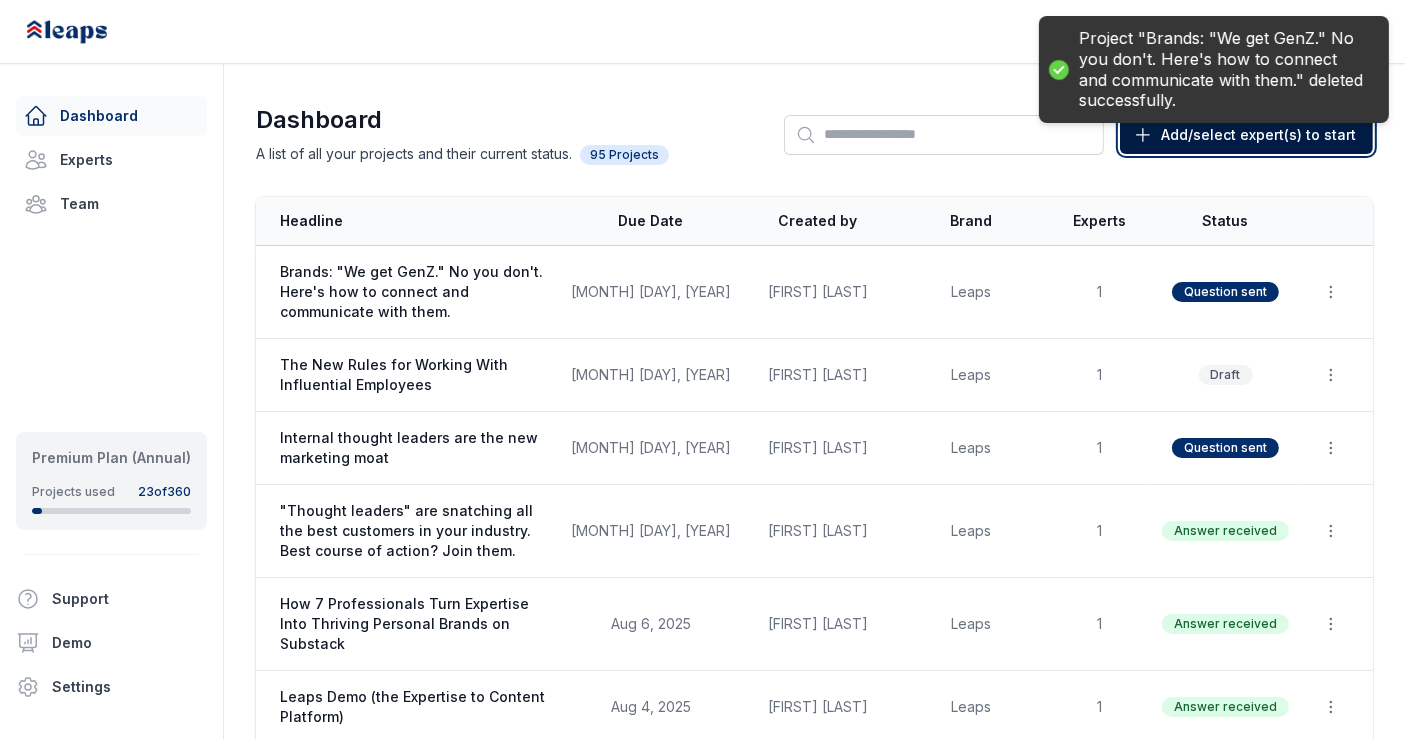 click on "Add/select expert(s) to start" at bounding box center [1258, 135] 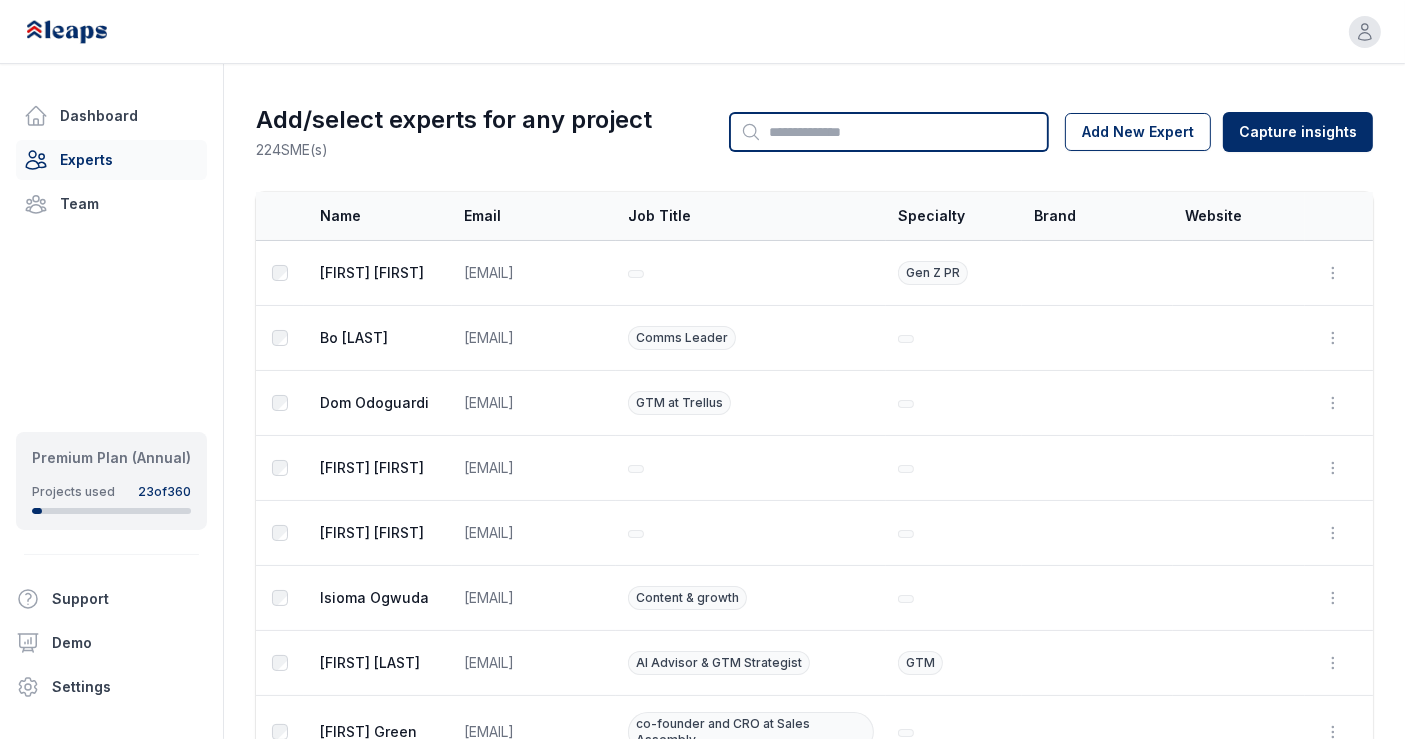 click on "Search" at bounding box center [889, 132] 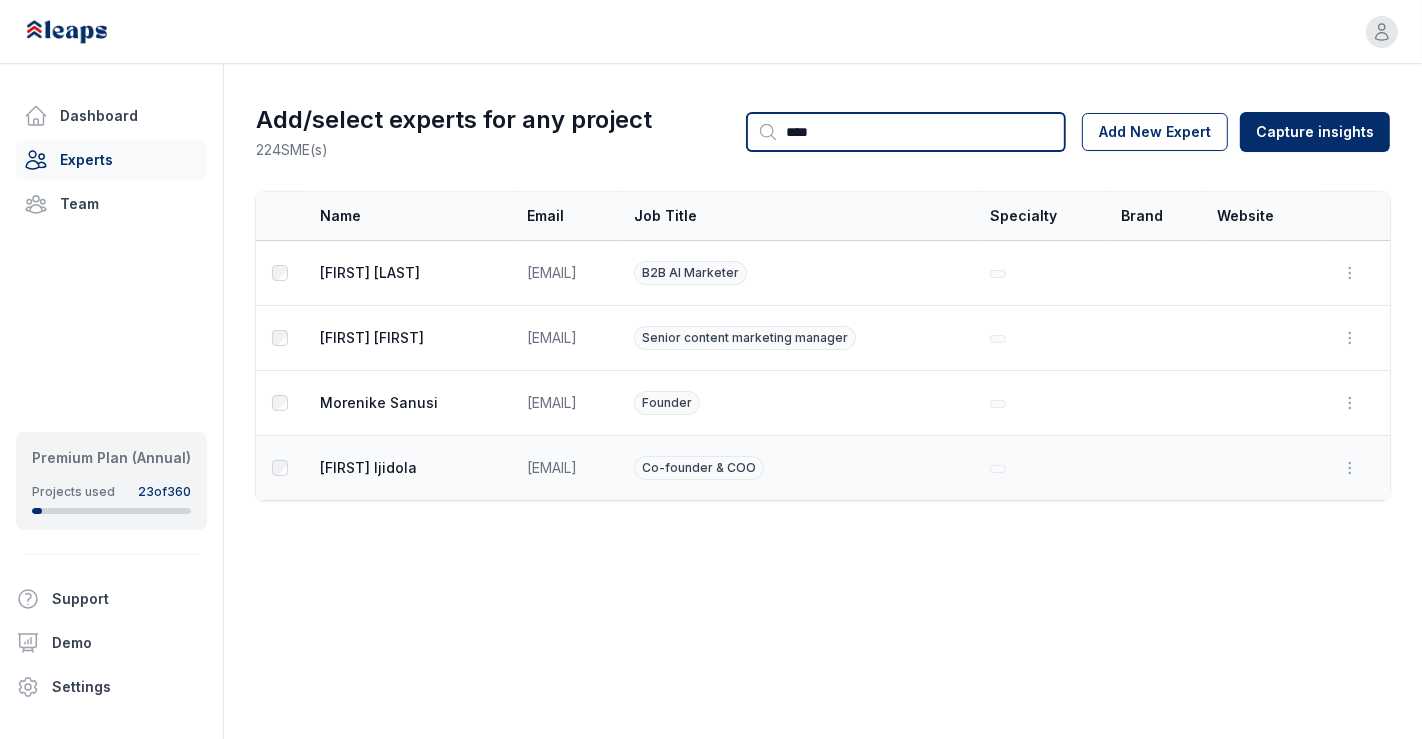 type on "****" 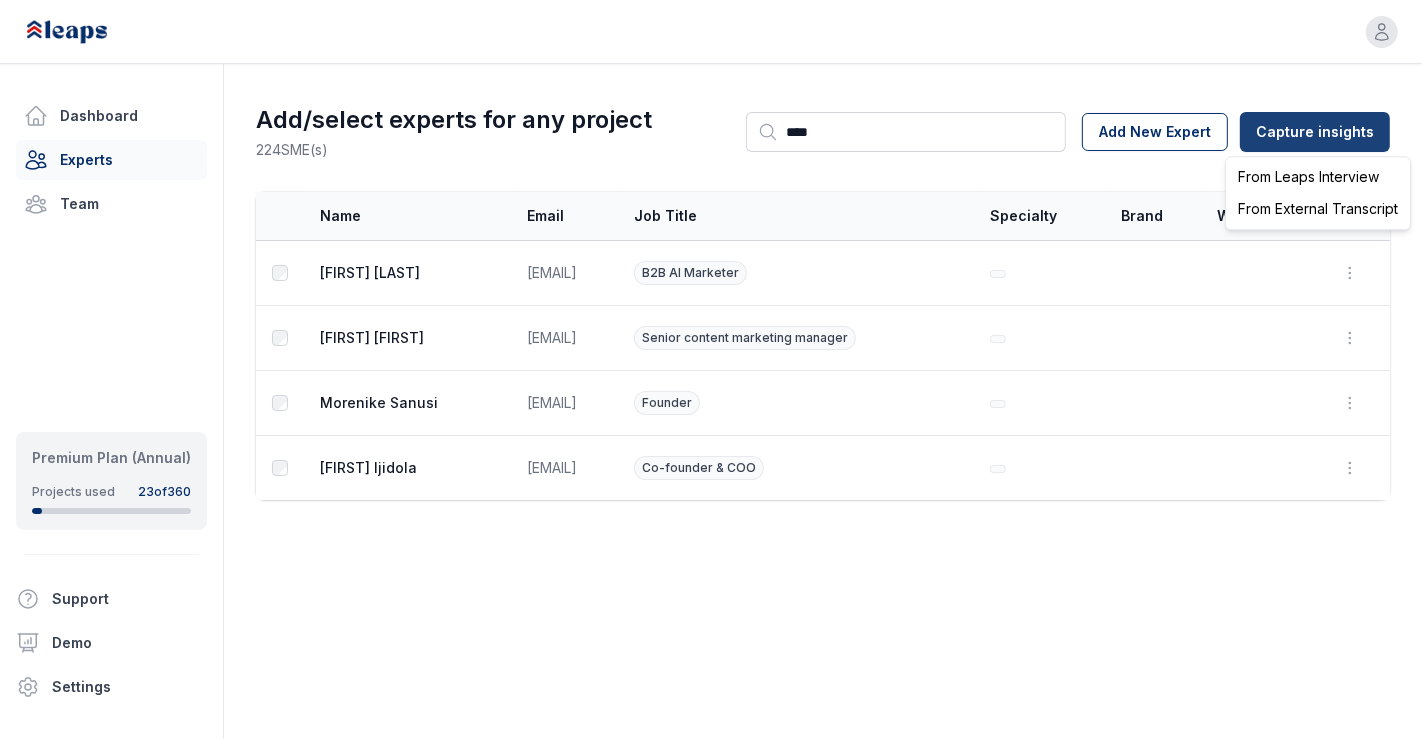 click on "Open user menu Dashboard Experts Team Premium Plan (Annual) Projects used 23  of  360 Support Demo Settings Open sidebar Open user menu Add/select experts for any project 224  SME(s) Search **** Add New Expert Capture insights Select Name Email Job Title Specialty Brand Website Actions Brenna    McCarthy brenna@brennamccarthy.com B2B AI Marketer Open options Edit Delete Amy   Brennen Amyebrennen@gmail.com Senior content marketing manager Open options Edit Delete Morenike   Sanusi renniesanusi@gmail.com Founder Open options Edit Delete Rennie   Ijidola rennie@leapshq.com Co-founder & COO Open options Edit Delete   From Leaps Interview From External Transcript" at bounding box center [711, 369] 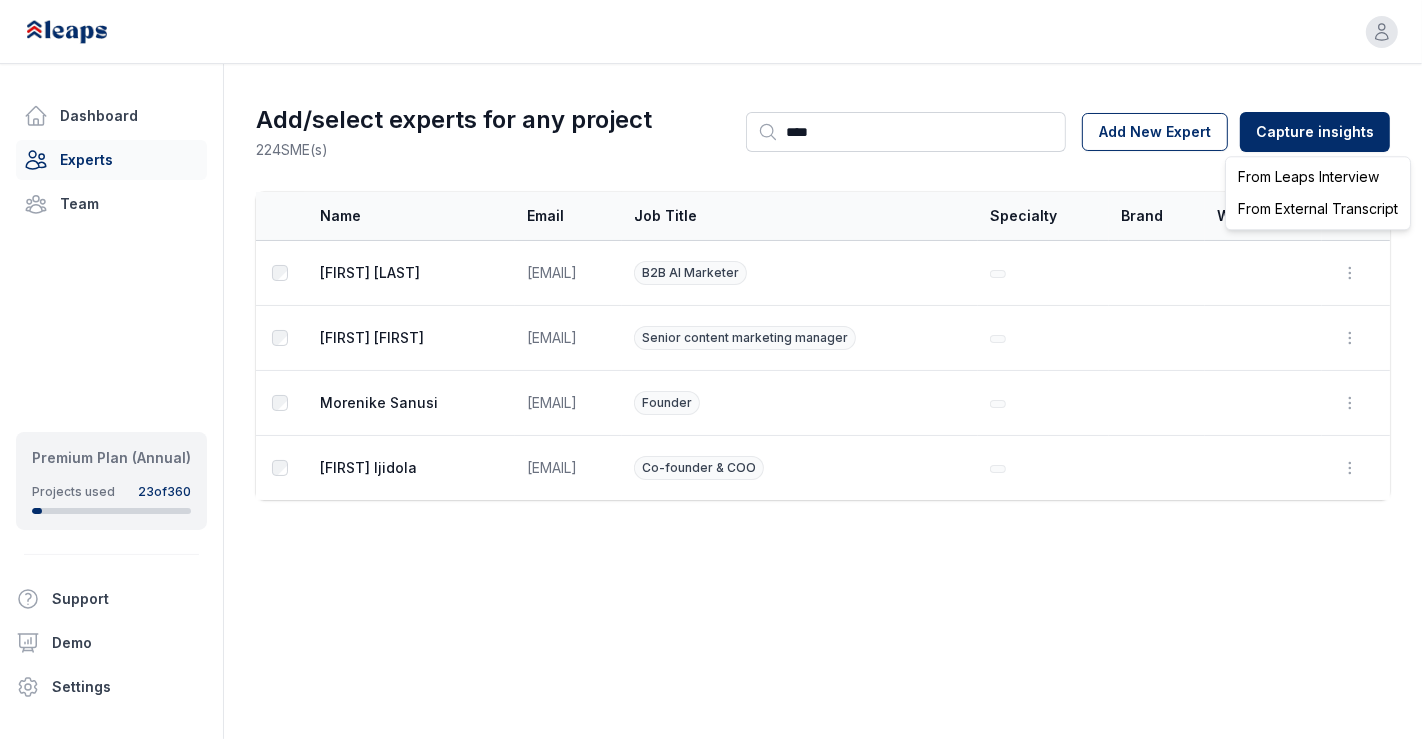 click on "From Leaps Interview" at bounding box center [1318, 177] 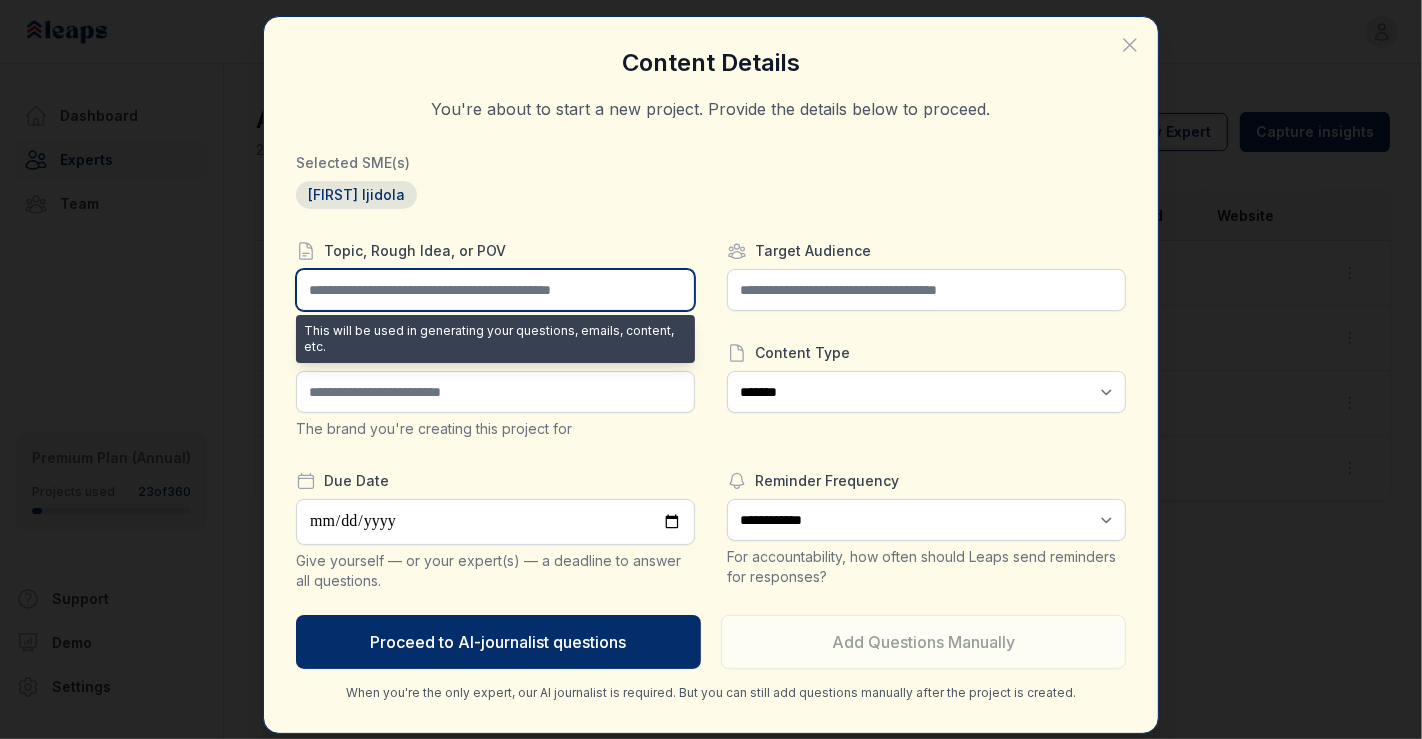 click at bounding box center [495, 290] 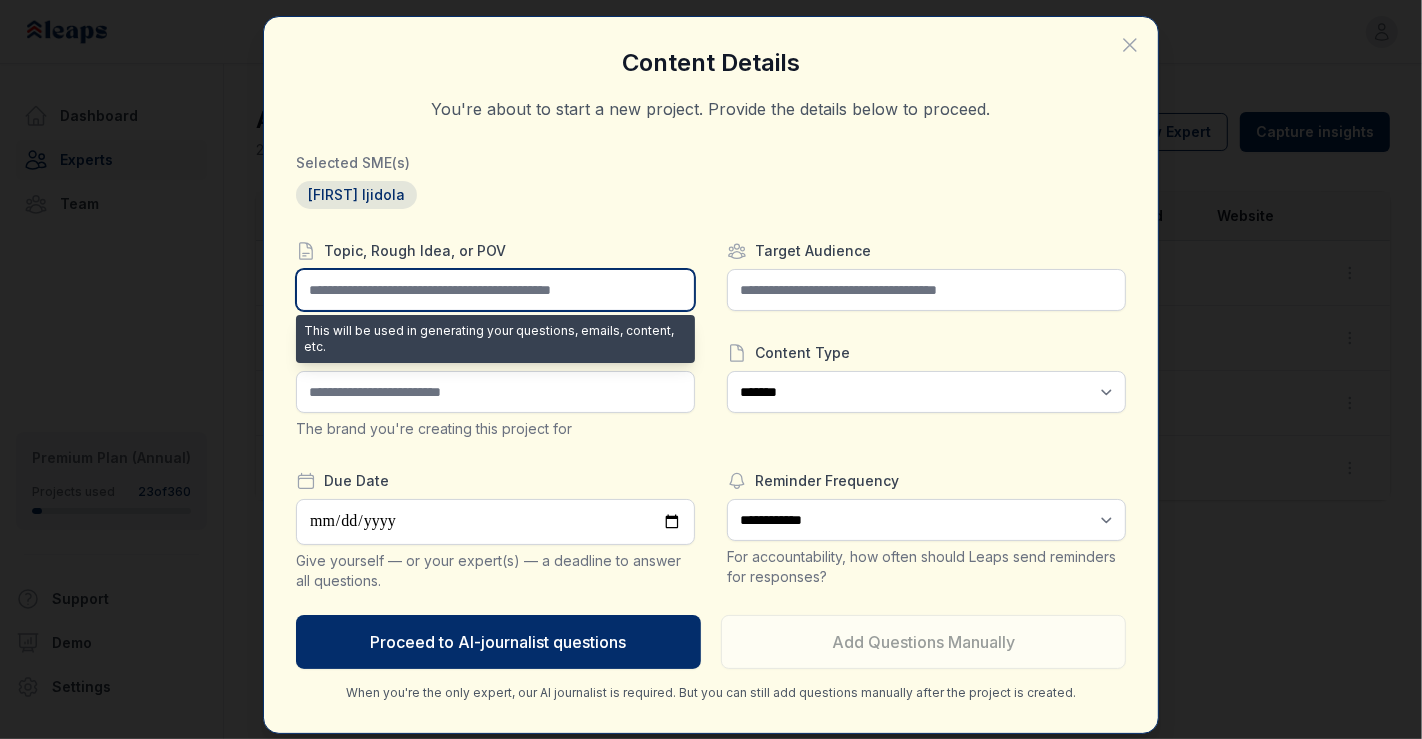type on "**********" 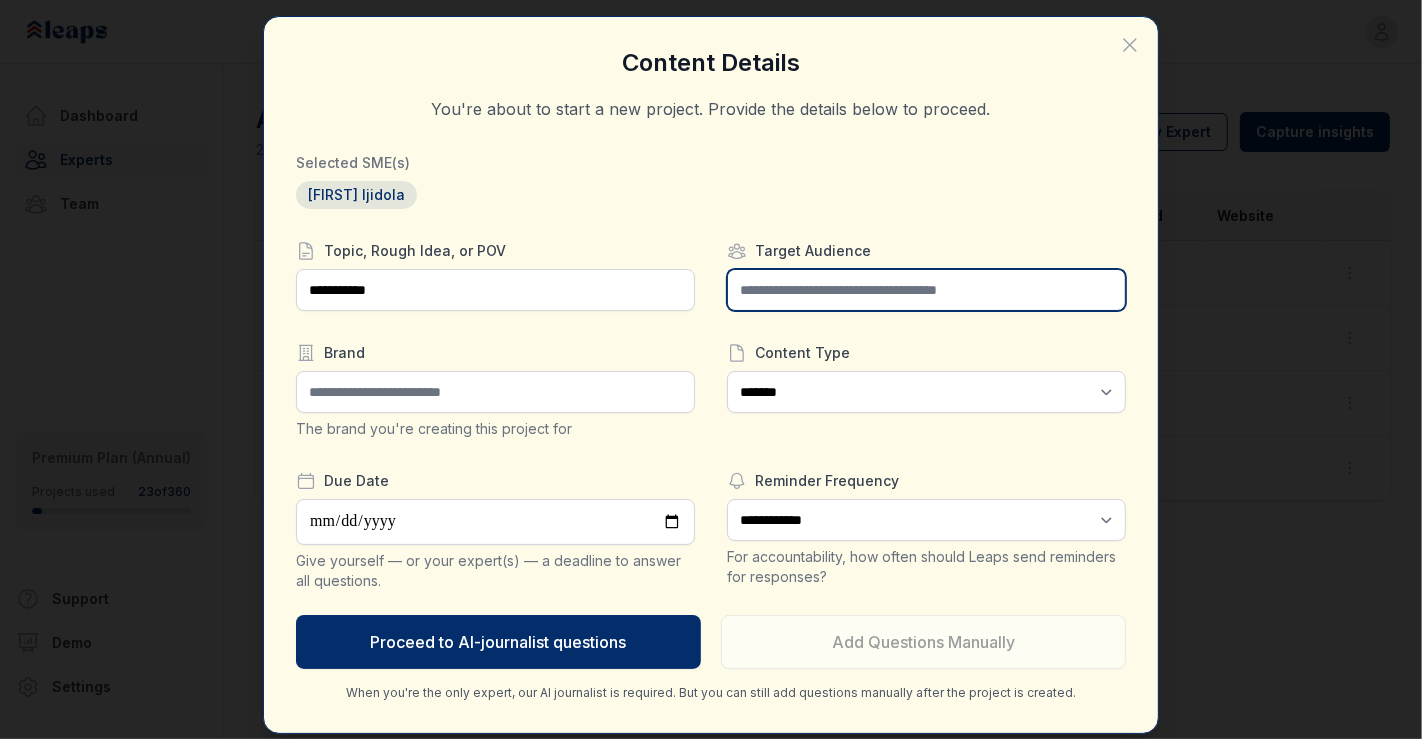 click at bounding box center (926, 290) 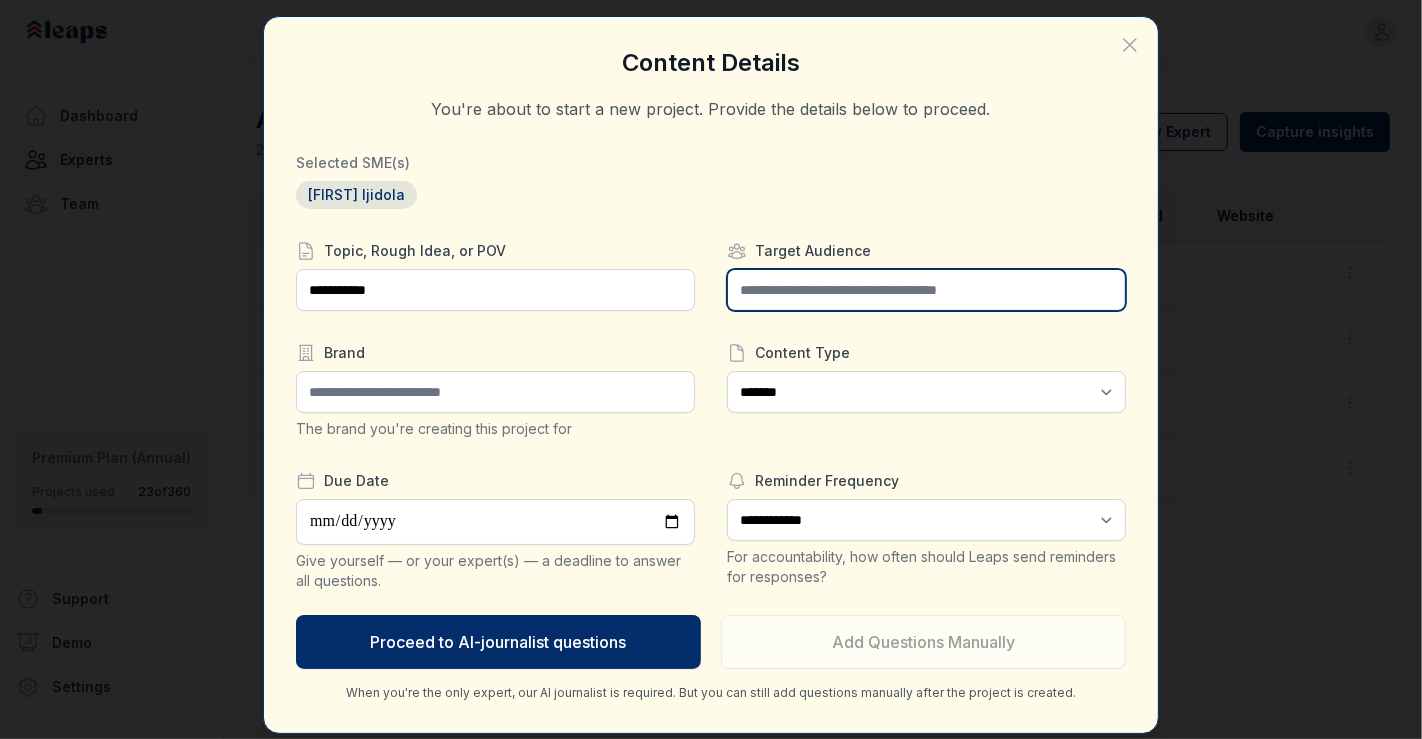 type on "*******" 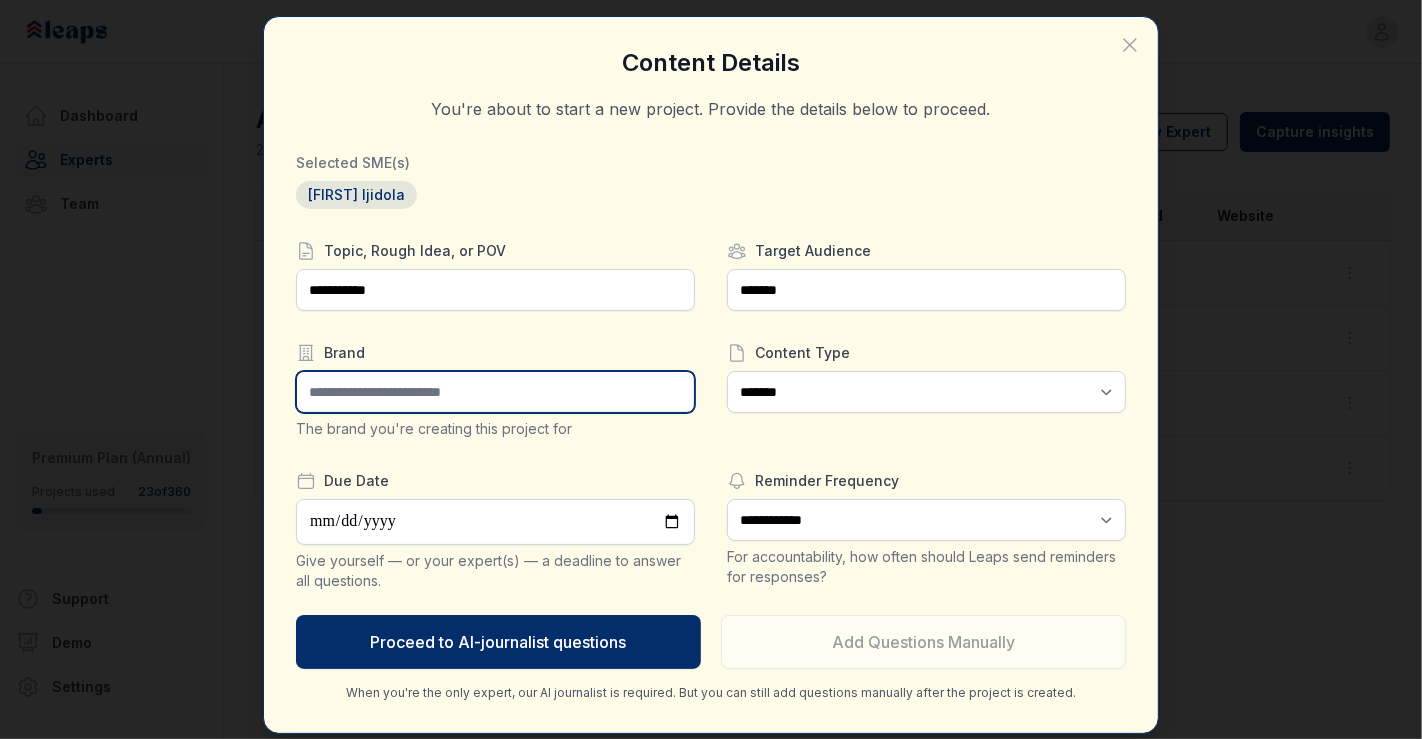 click at bounding box center (495, 392) 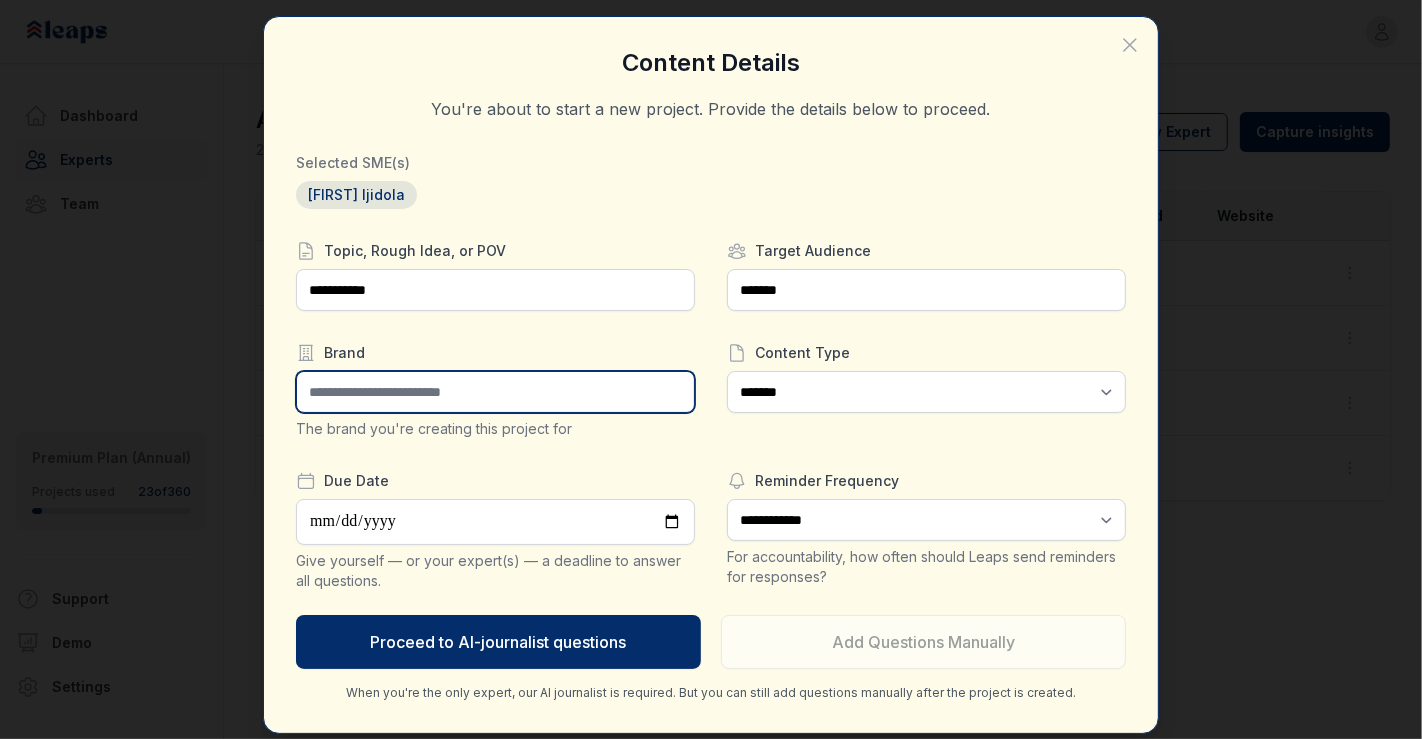 type on "**********" 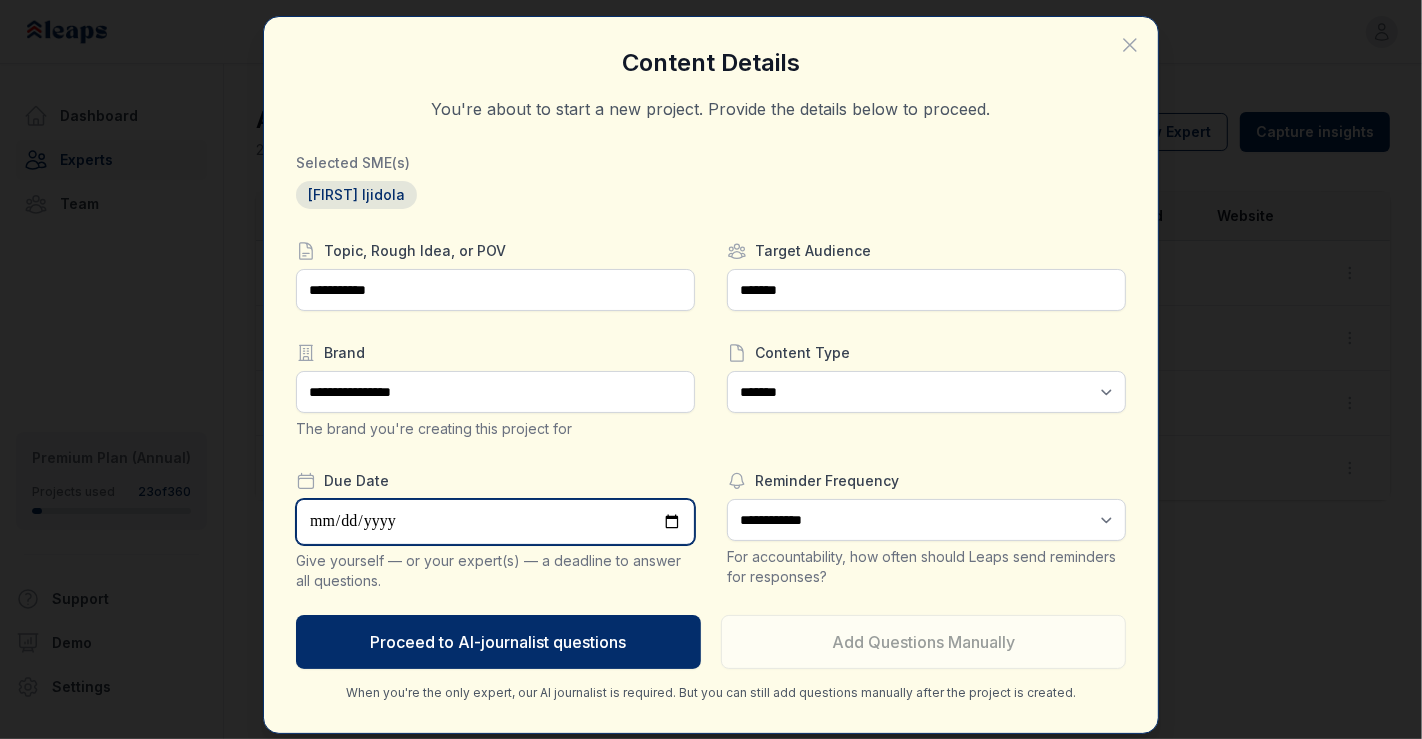 click at bounding box center [495, 522] 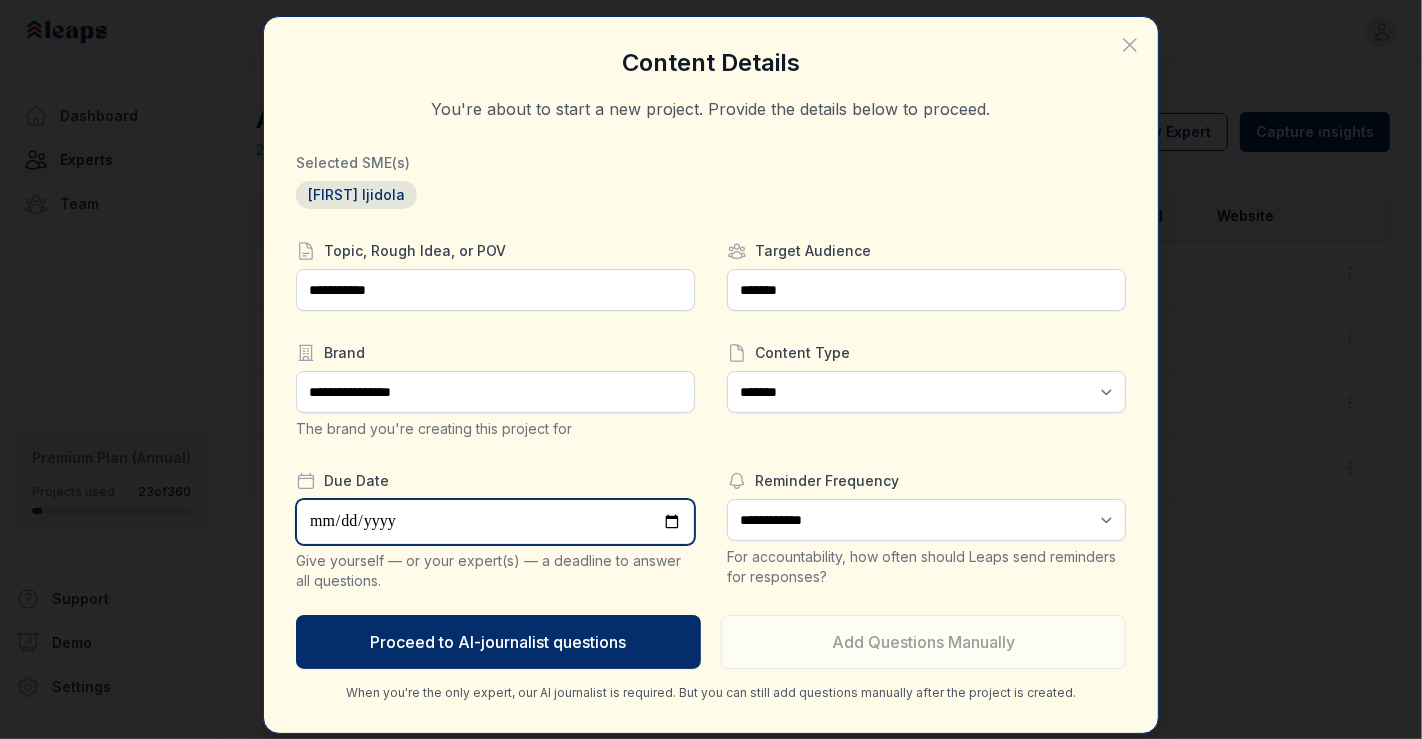 type on "**********" 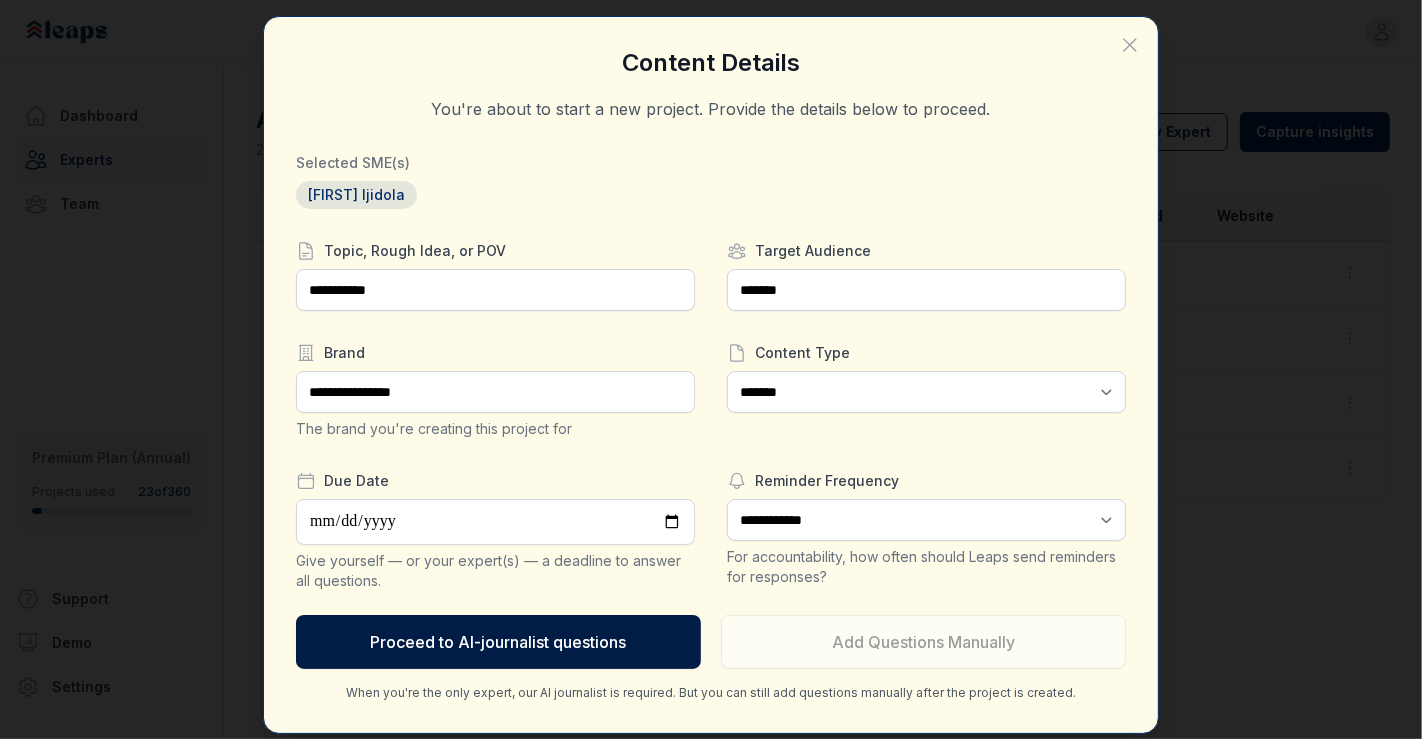 click on "Proceed to AI-journalist questions" at bounding box center (498, 642) 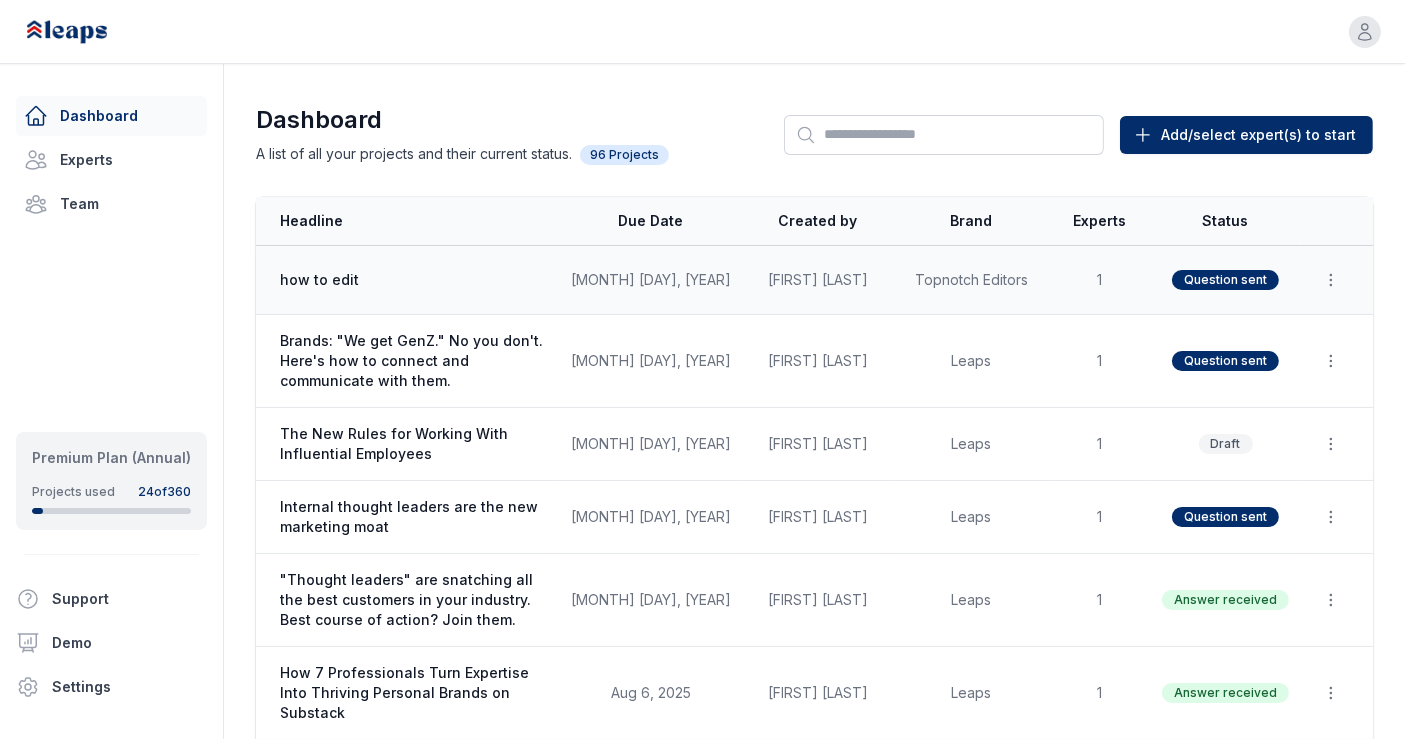 click on "how to edit" at bounding box center [407, 280] 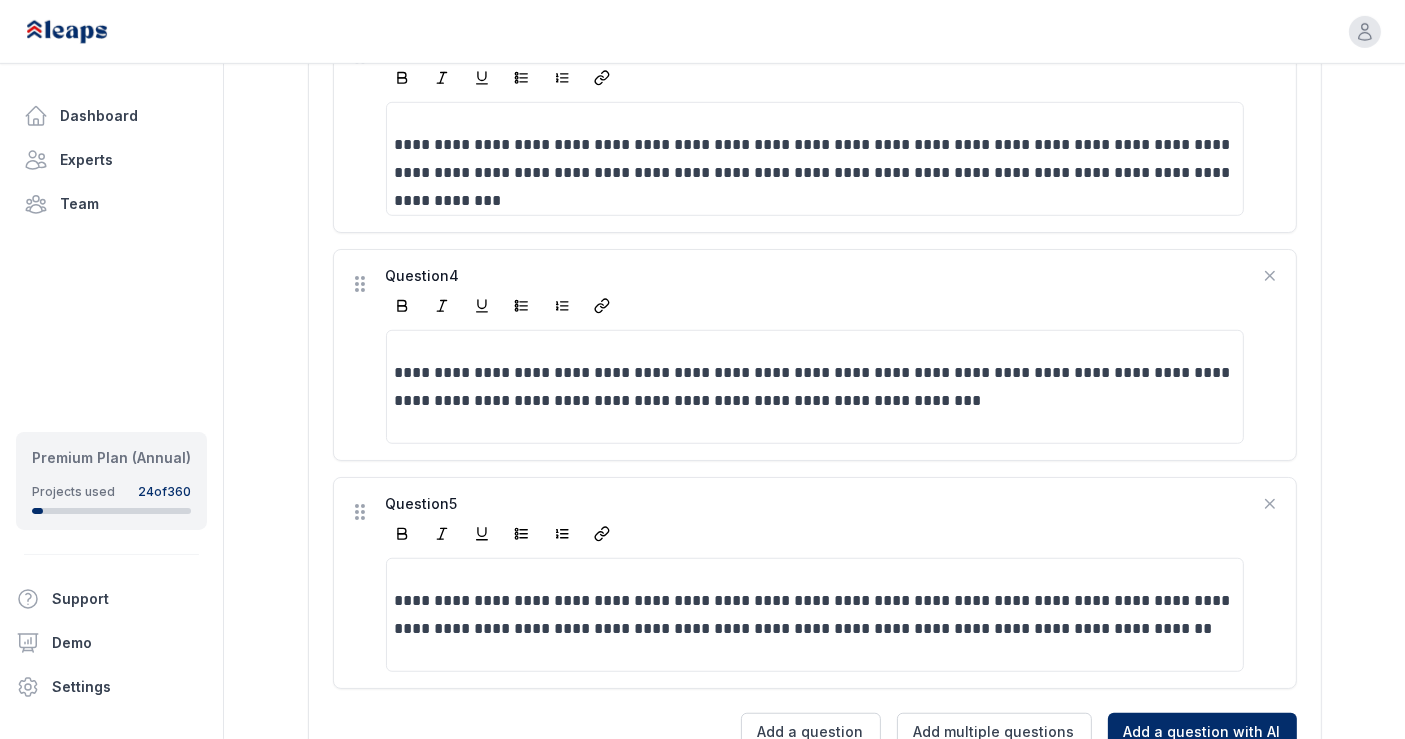 scroll, scrollTop: 1707, scrollLeft: 0, axis: vertical 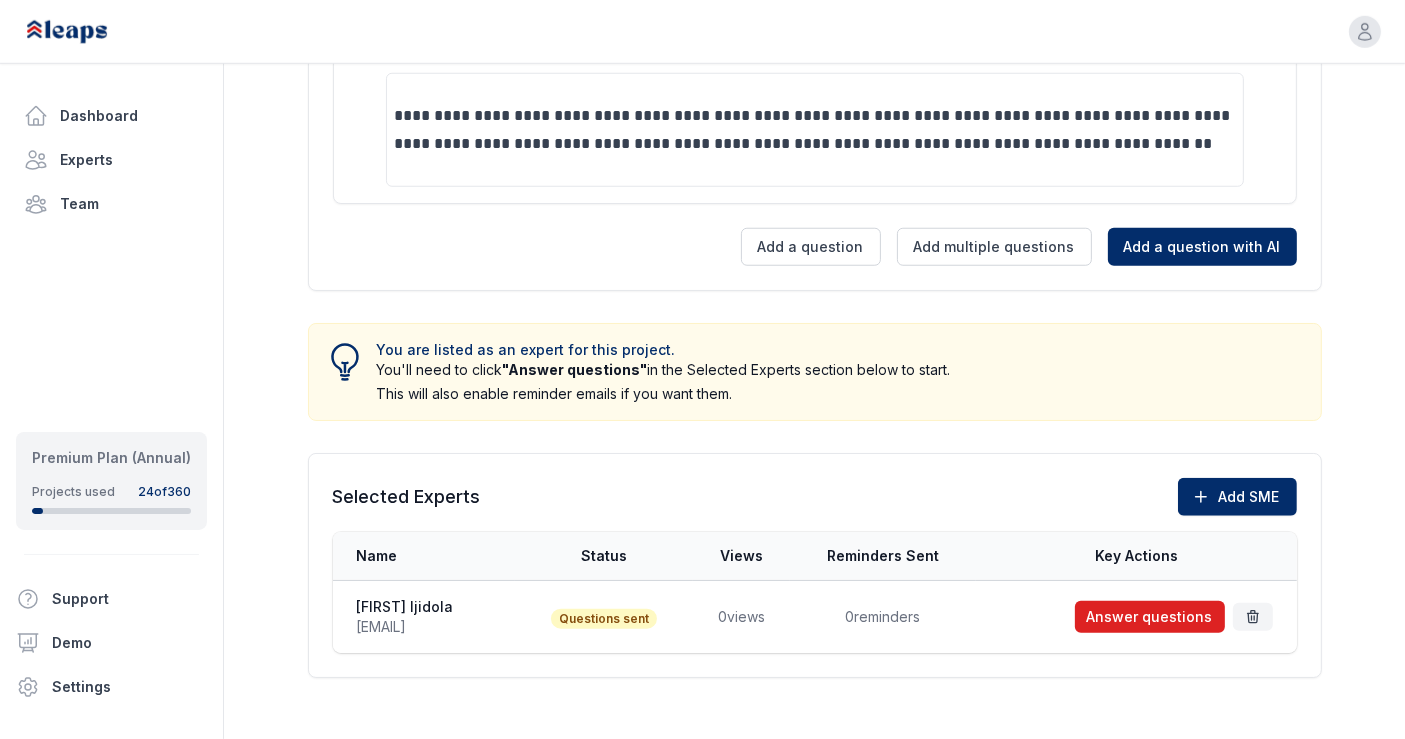 click on "Answer questions" at bounding box center (1150, 617) 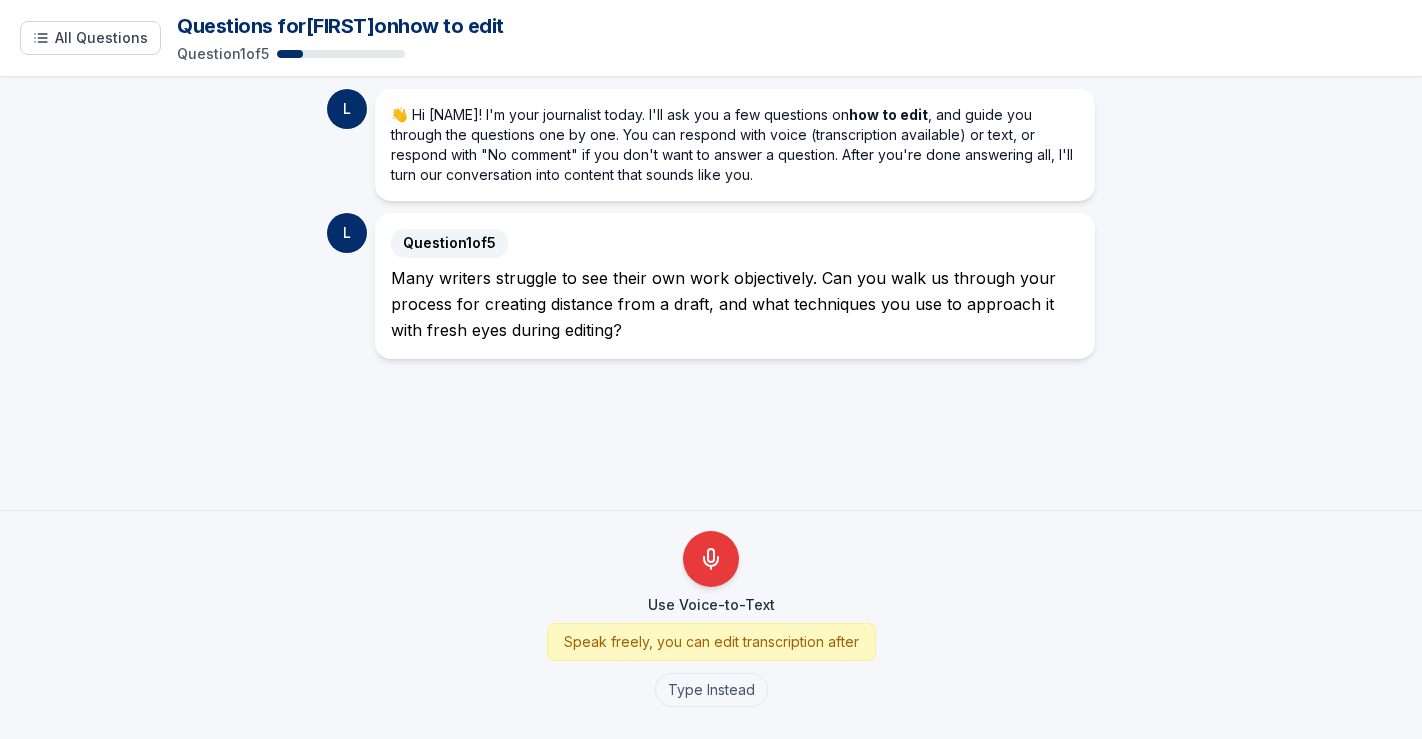 scroll, scrollTop: 0, scrollLeft: 0, axis: both 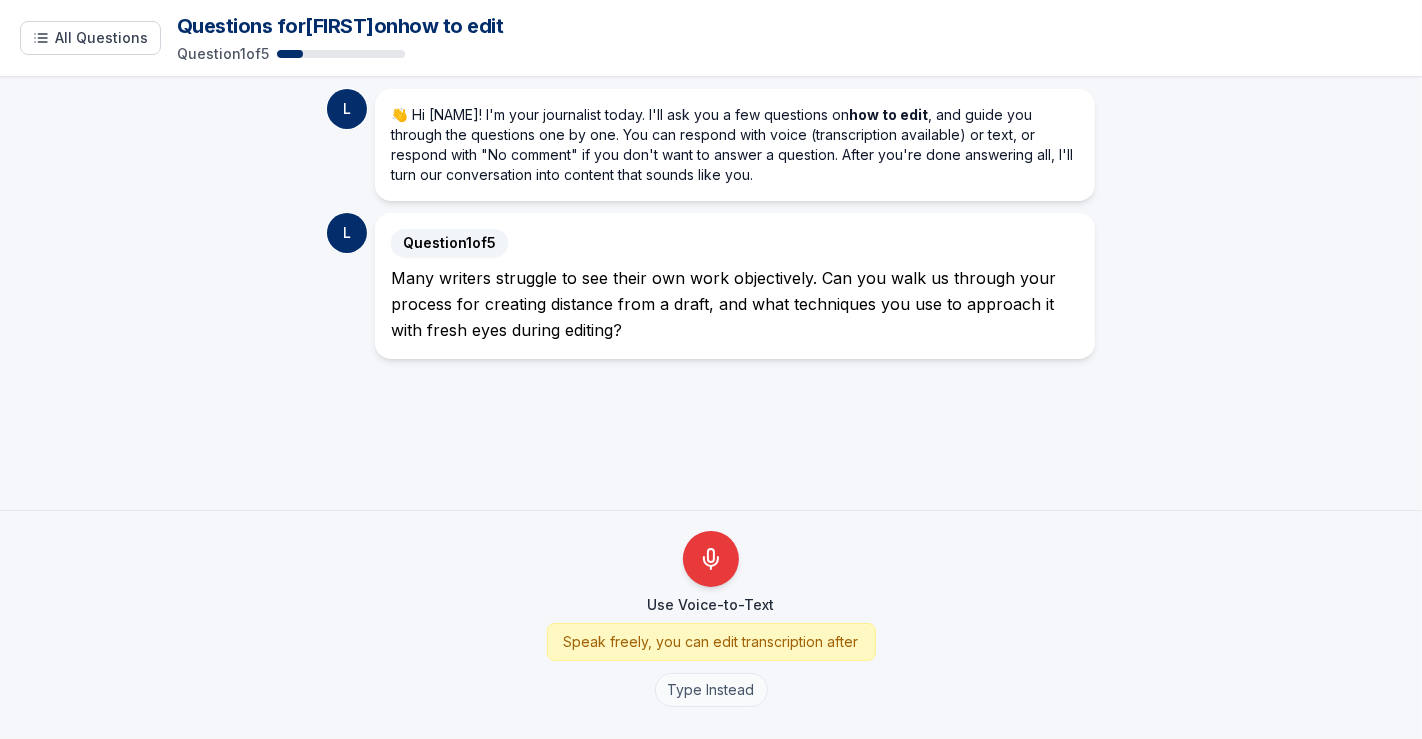 click on "Type Instead" at bounding box center [711, 690] 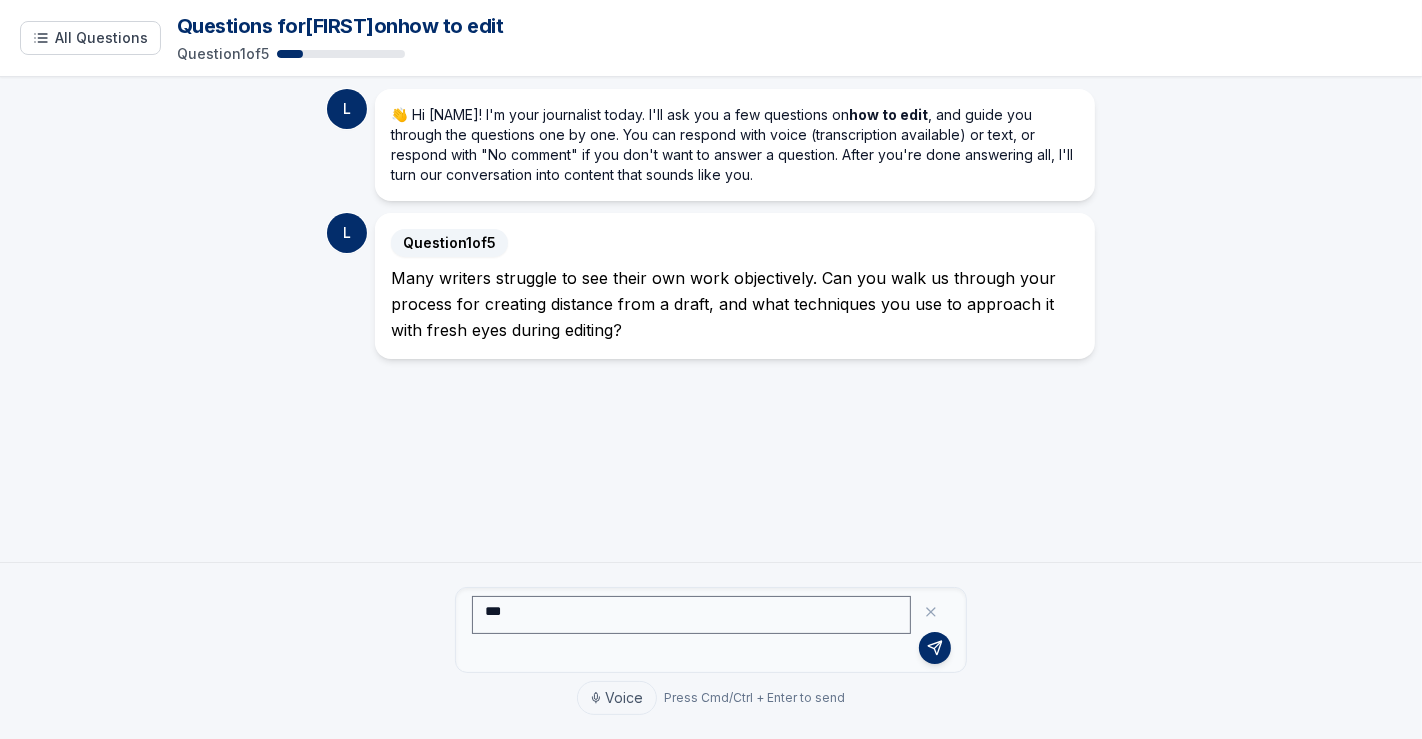 type on "*" 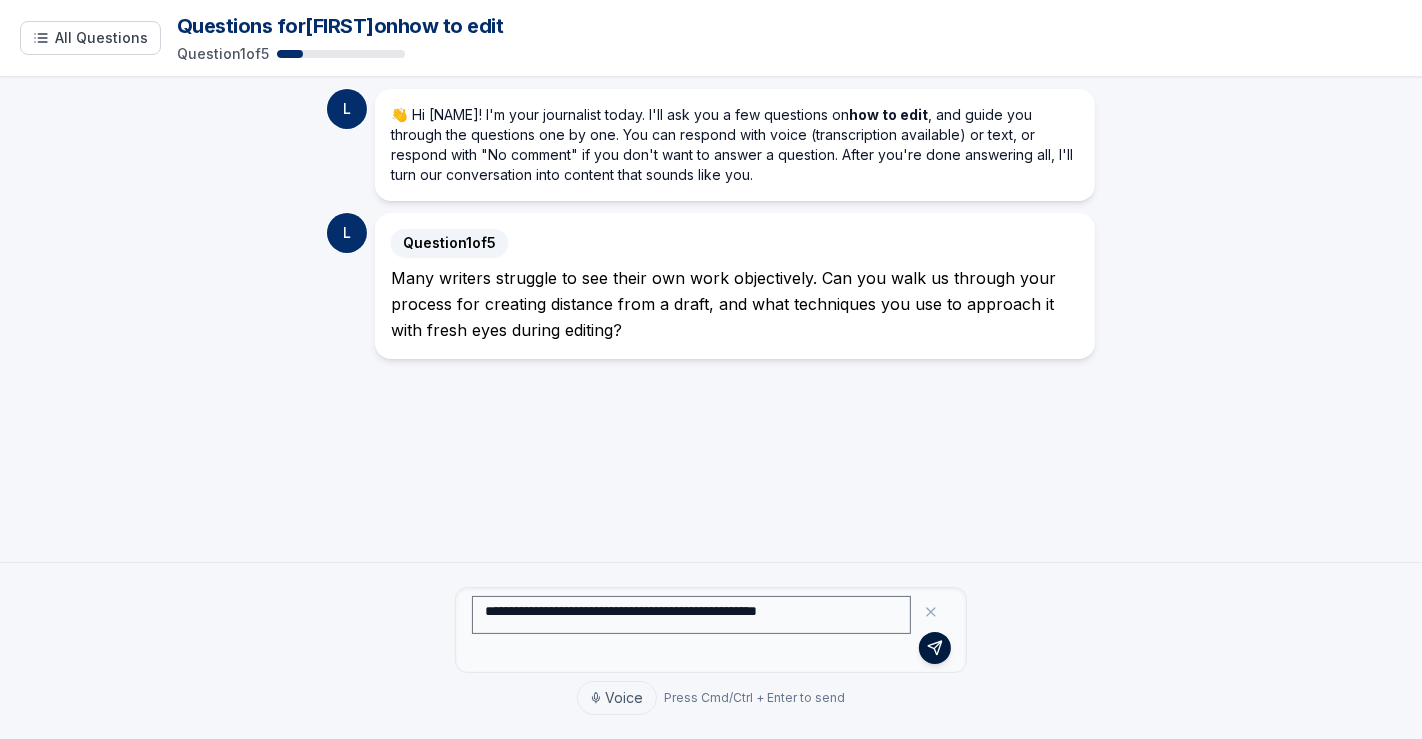 type on "**********" 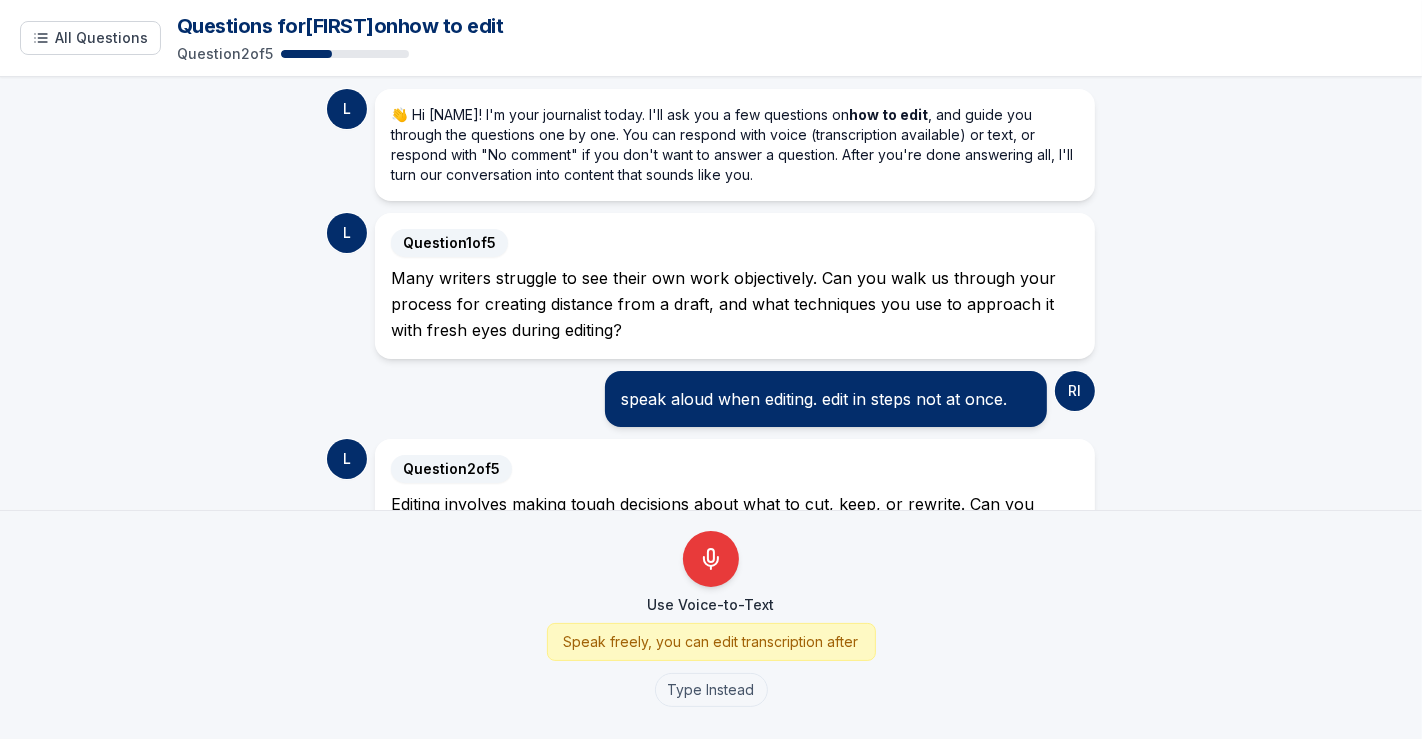 scroll, scrollTop: 93, scrollLeft: 0, axis: vertical 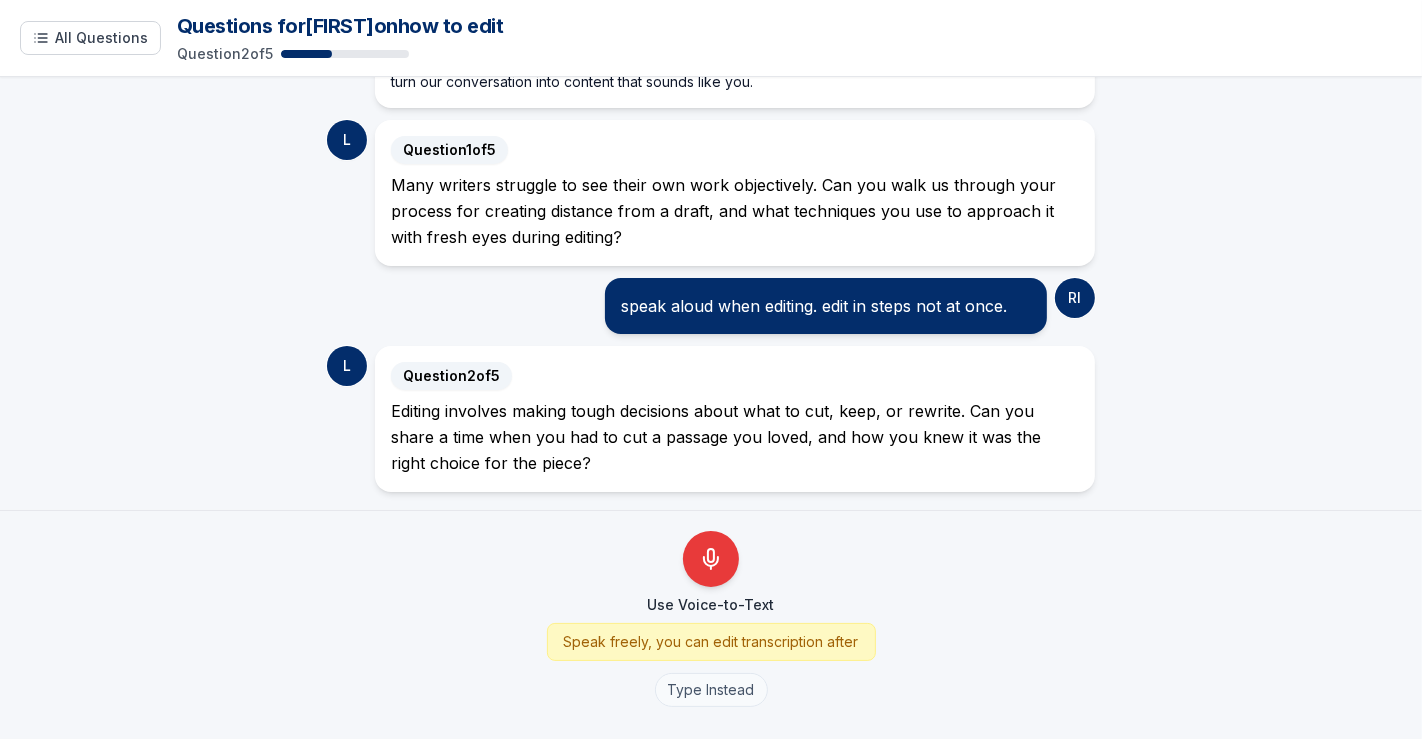 click on "Type Instead" at bounding box center (711, 690) 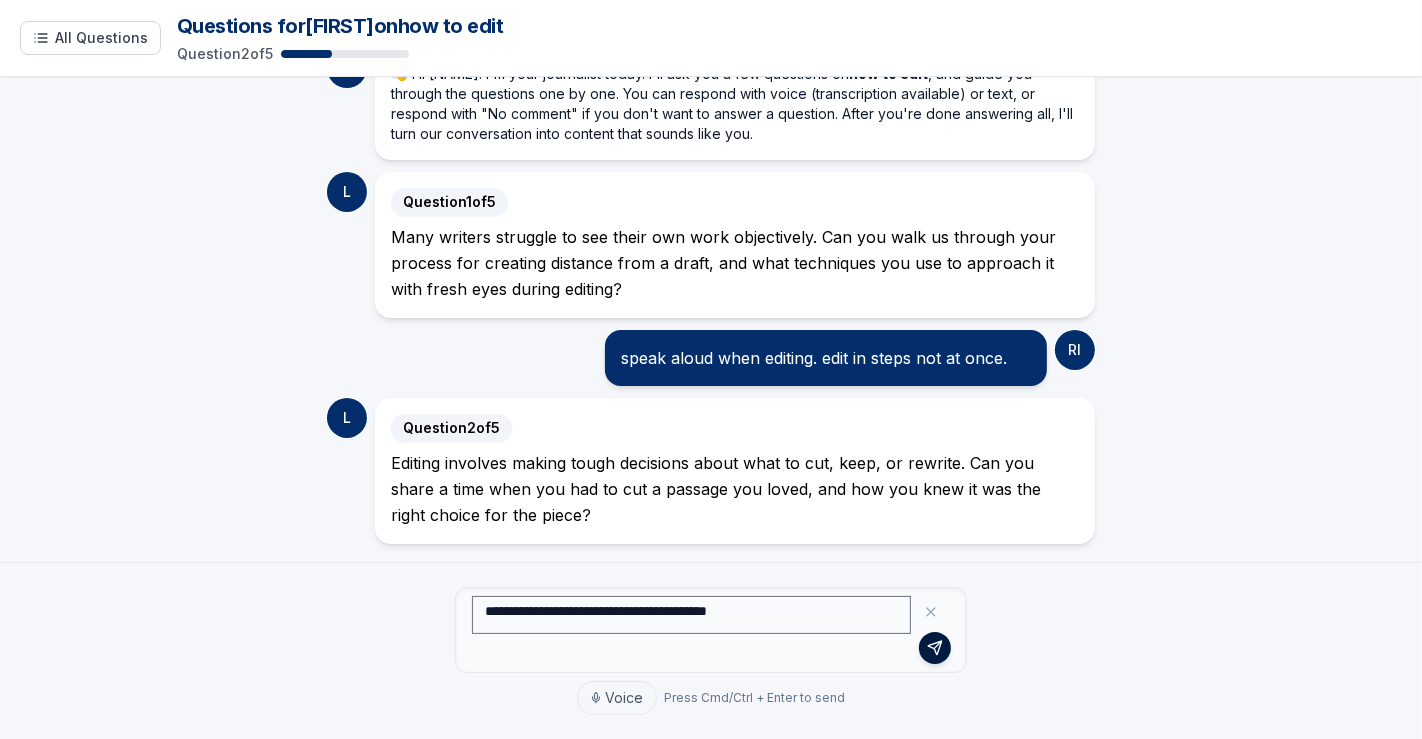 type on "**********" 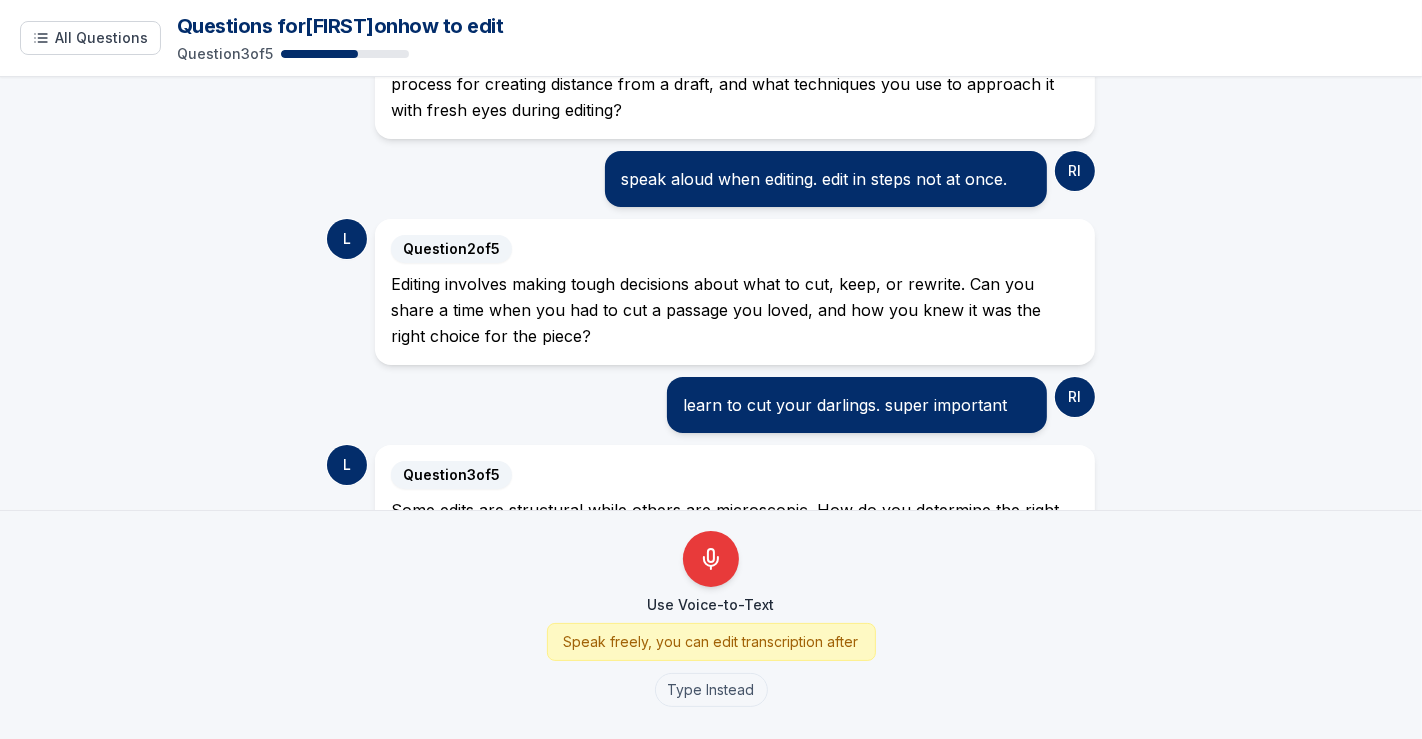 scroll, scrollTop: 318, scrollLeft: 0, axis: vertical 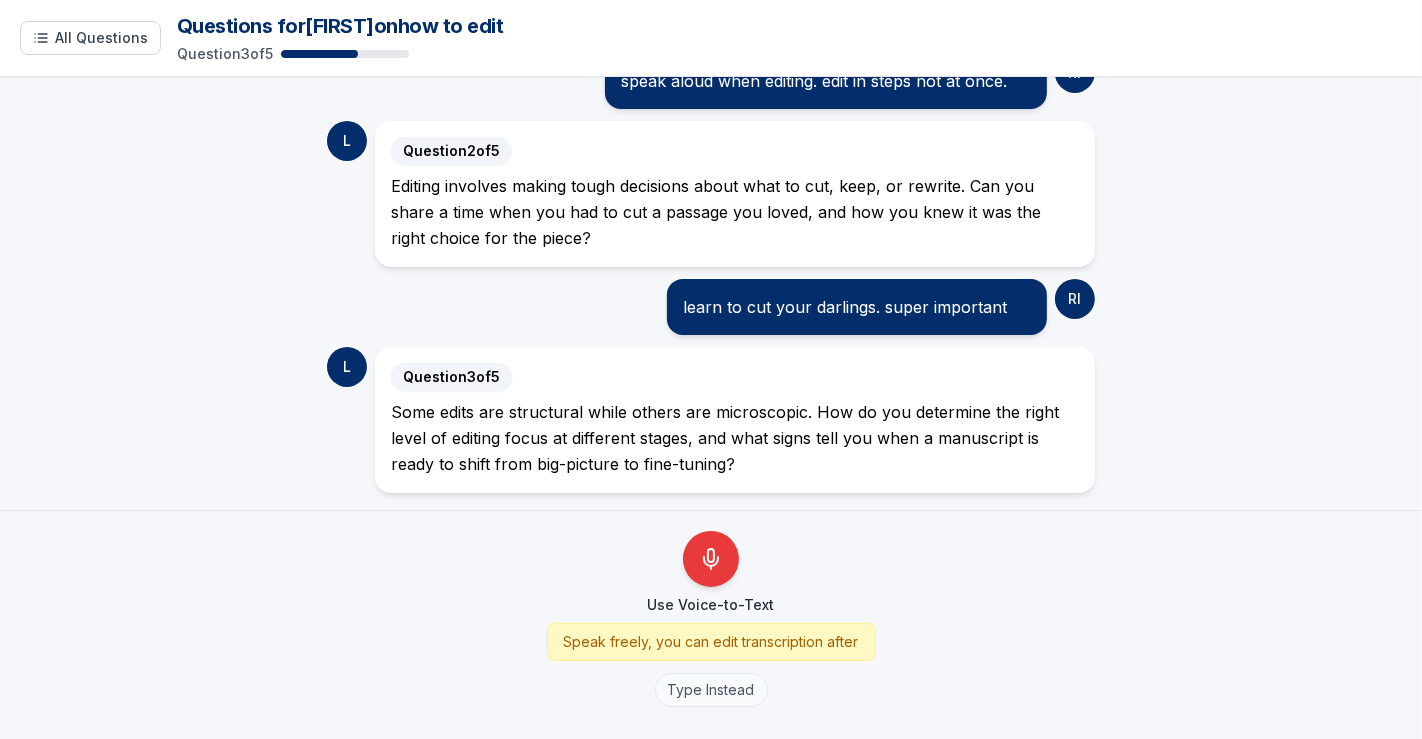 click on "Type Instead" at bounding box center [711, 690] 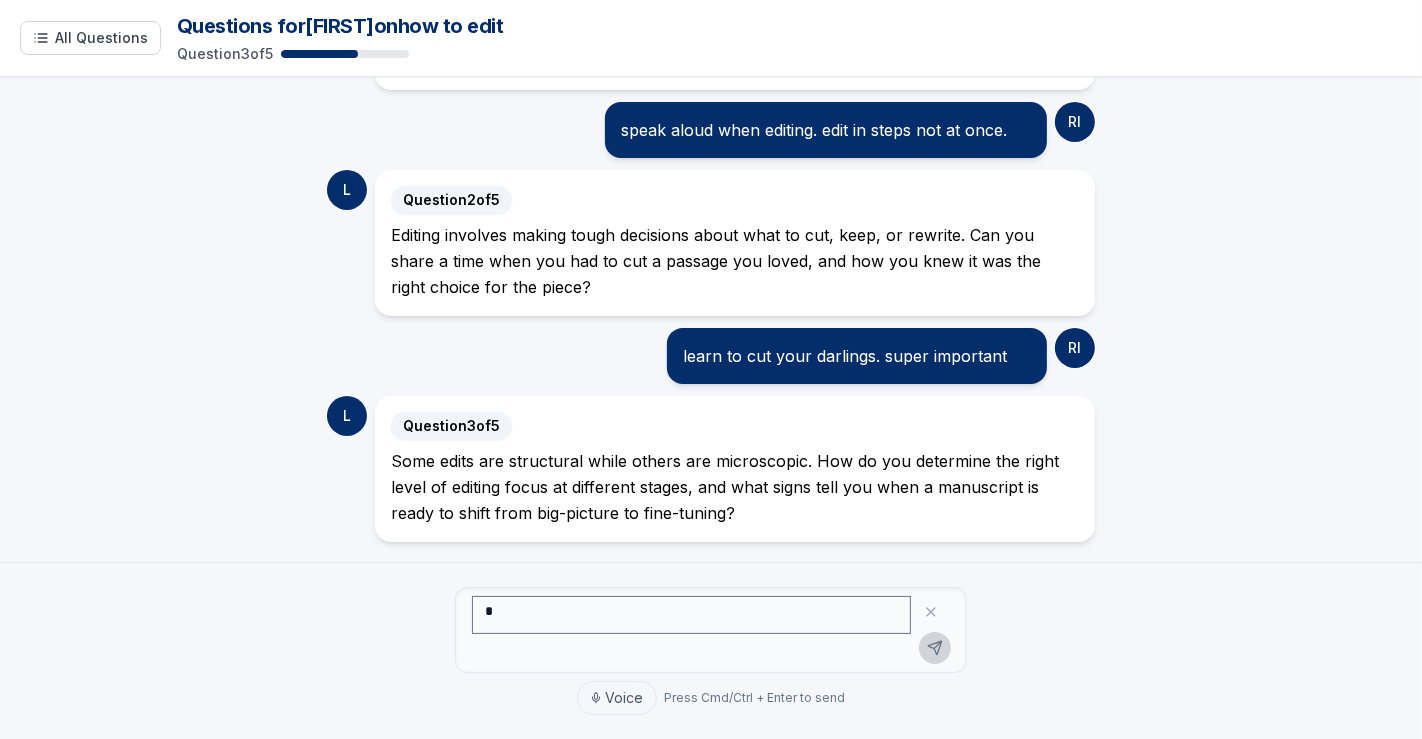 scroll, scrollTop: 266, scrollLeft: 0, axis: vertical 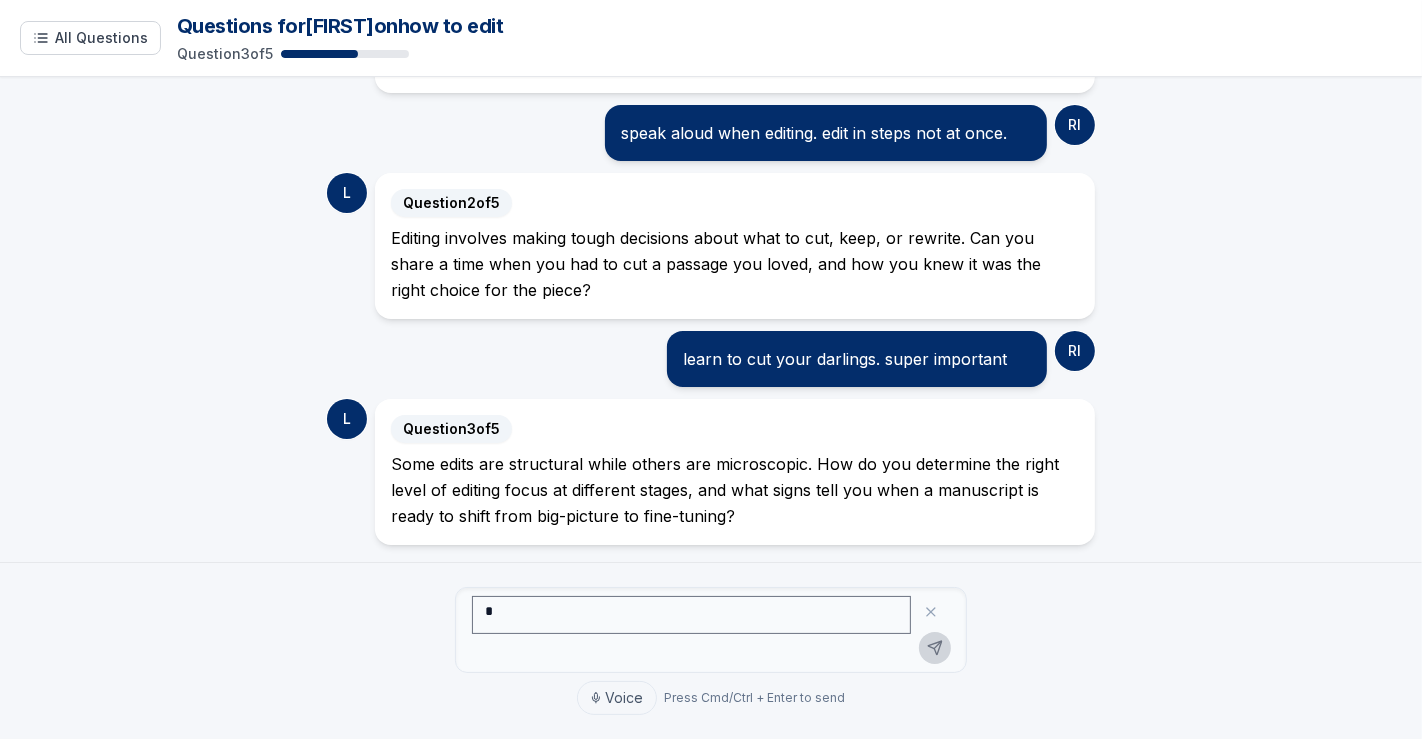 click at bounding box center [691, 615] 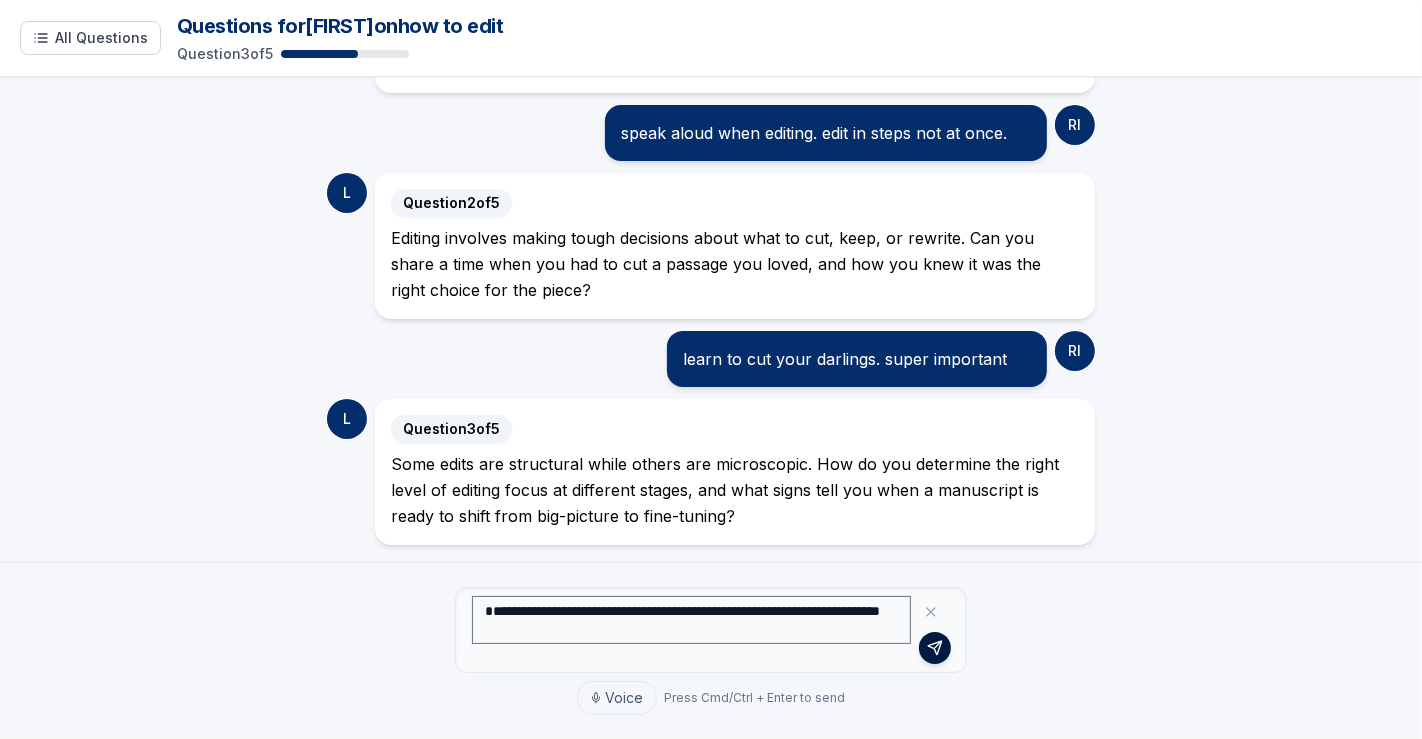 type on "**********" 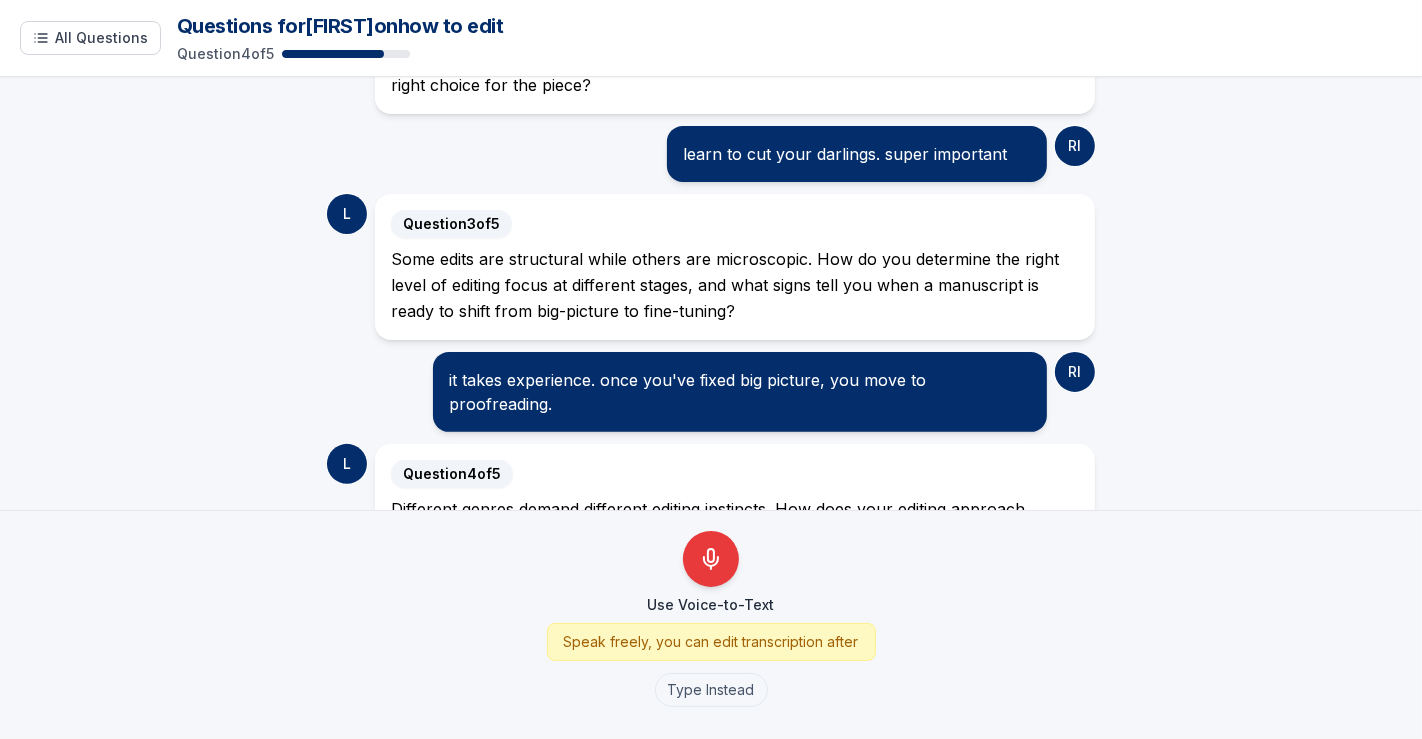 scroll, scrollTop: 568, scrollLeft: 0, axis: vertical 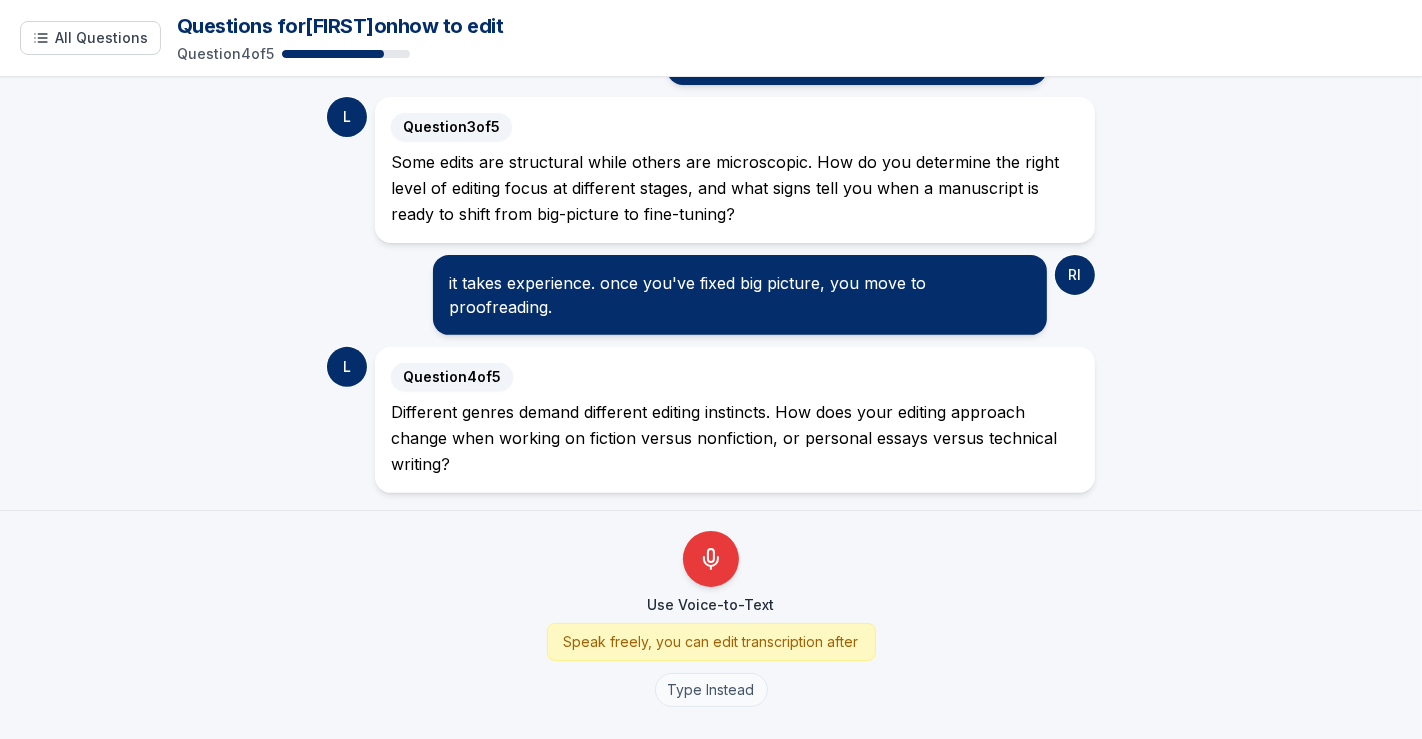 click on "Type Instead" at bounding box center [711, 690] 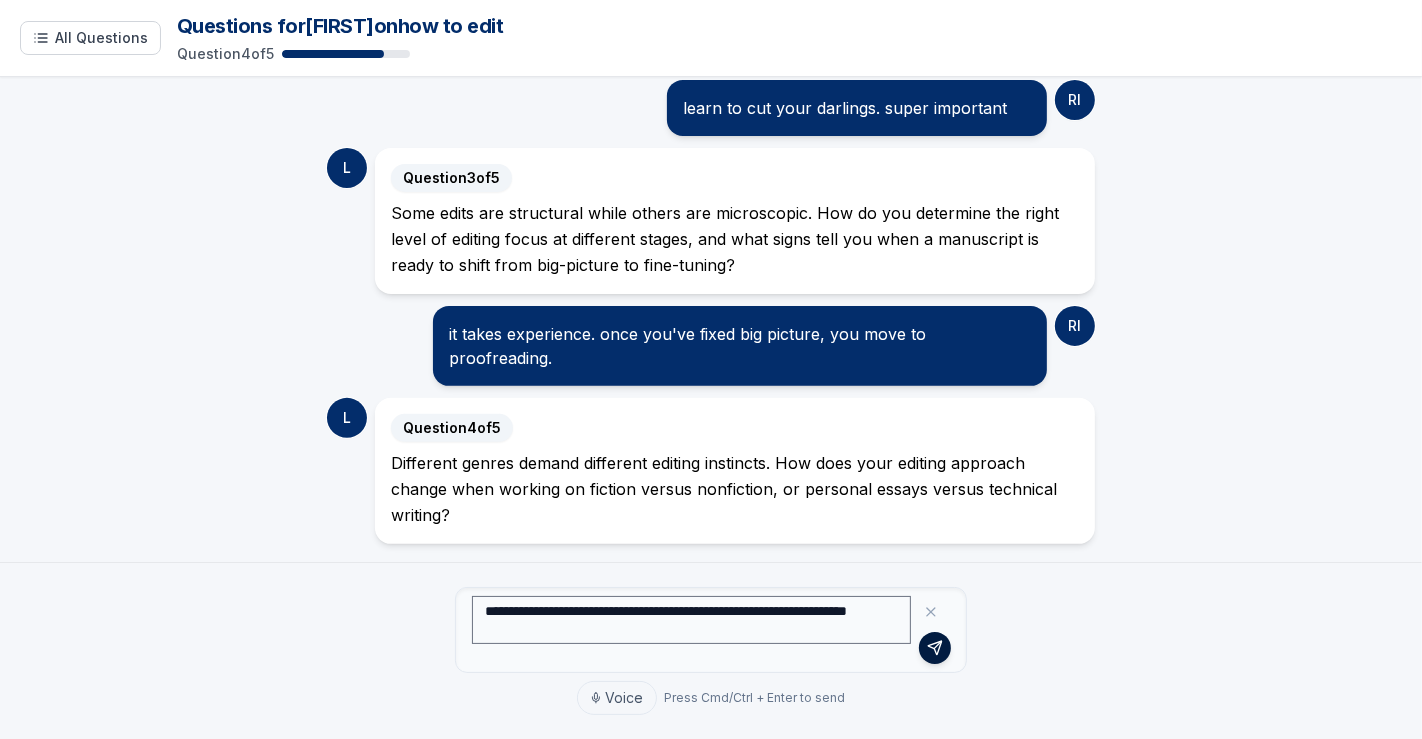 type on "**********" 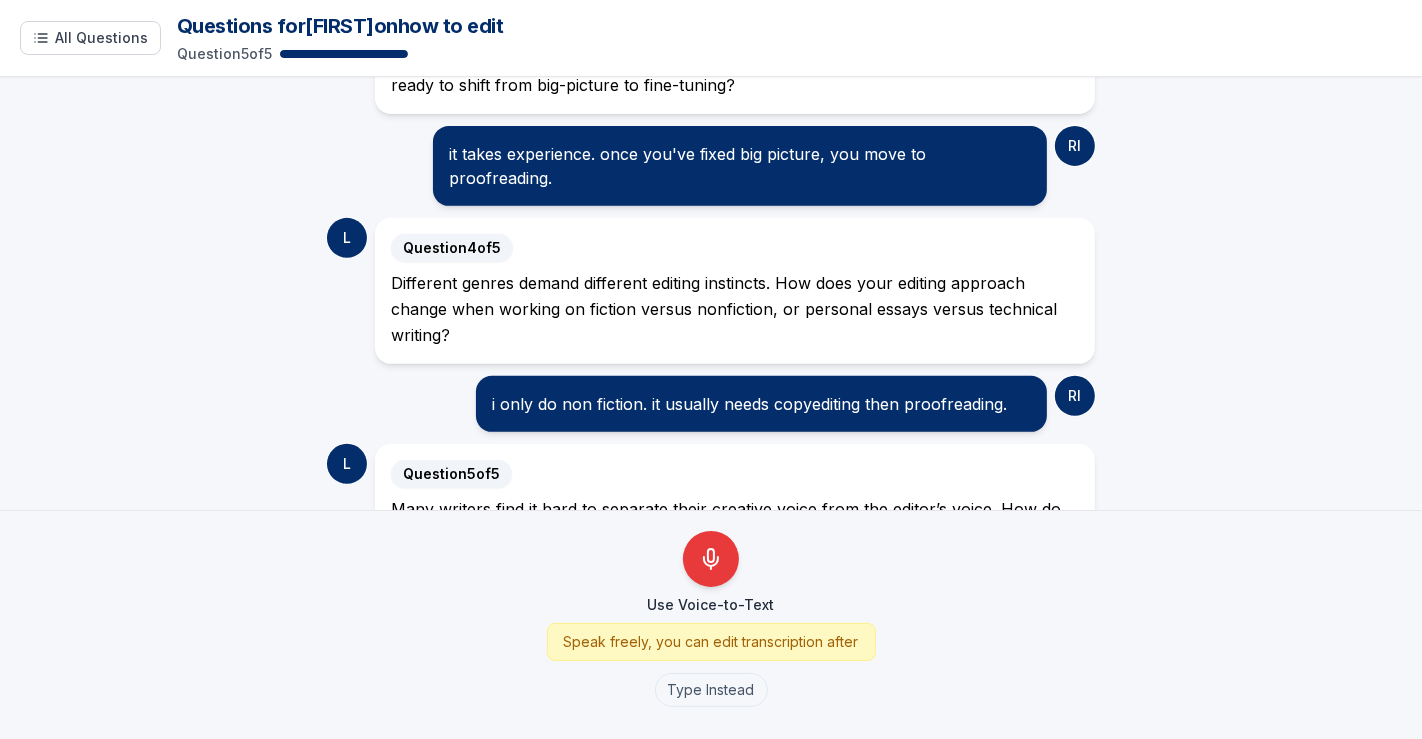 scroll, scrollTop: 794, scrollLeft: 0, axis: vertical 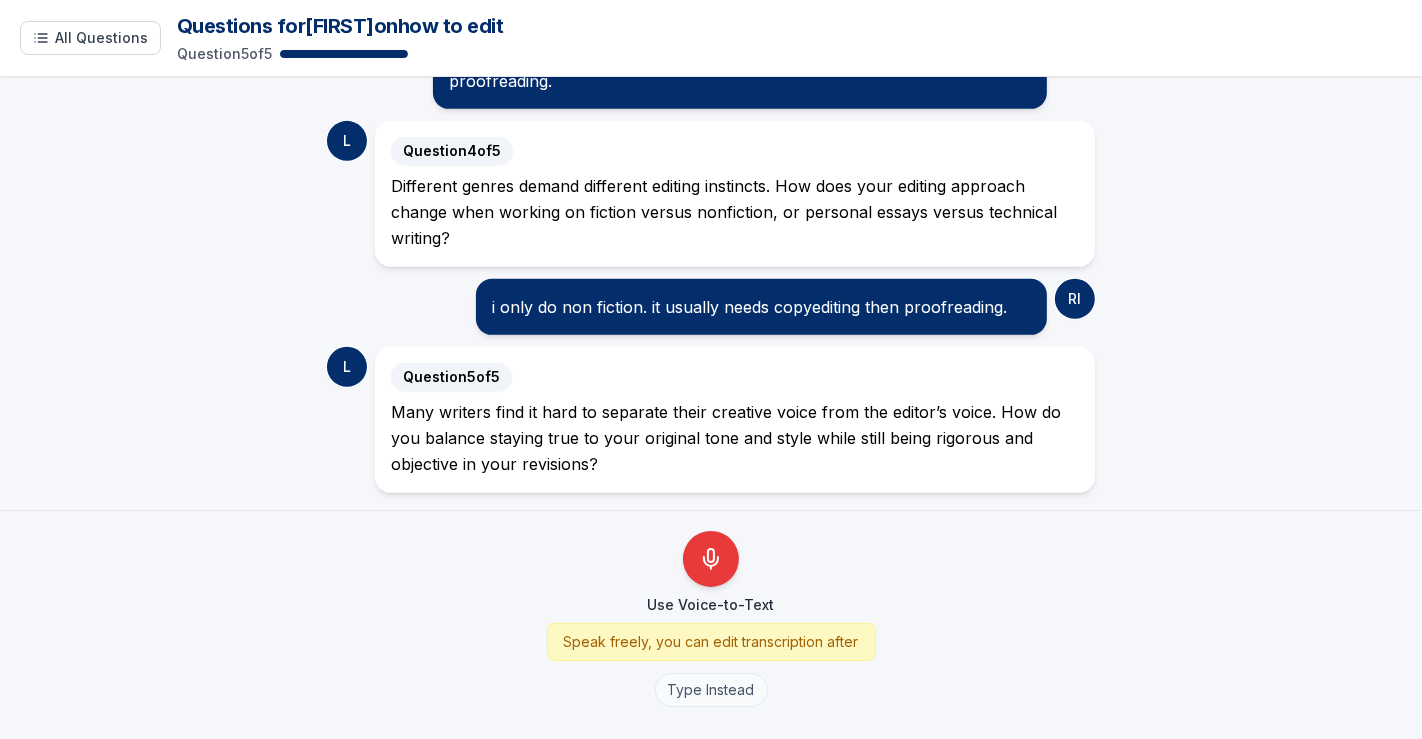 click on "Type Instead" at bounding box center (711, 690) 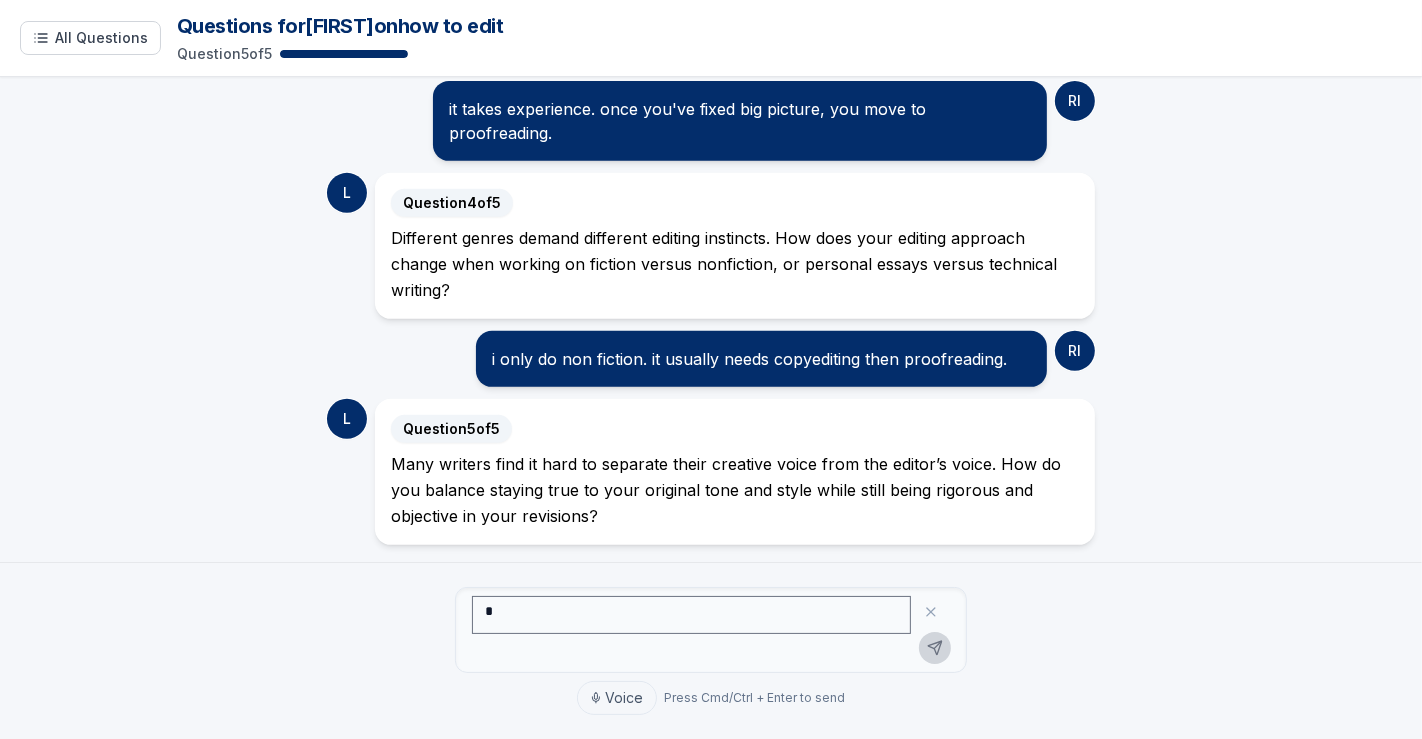 click at bounding box center (691, 615) 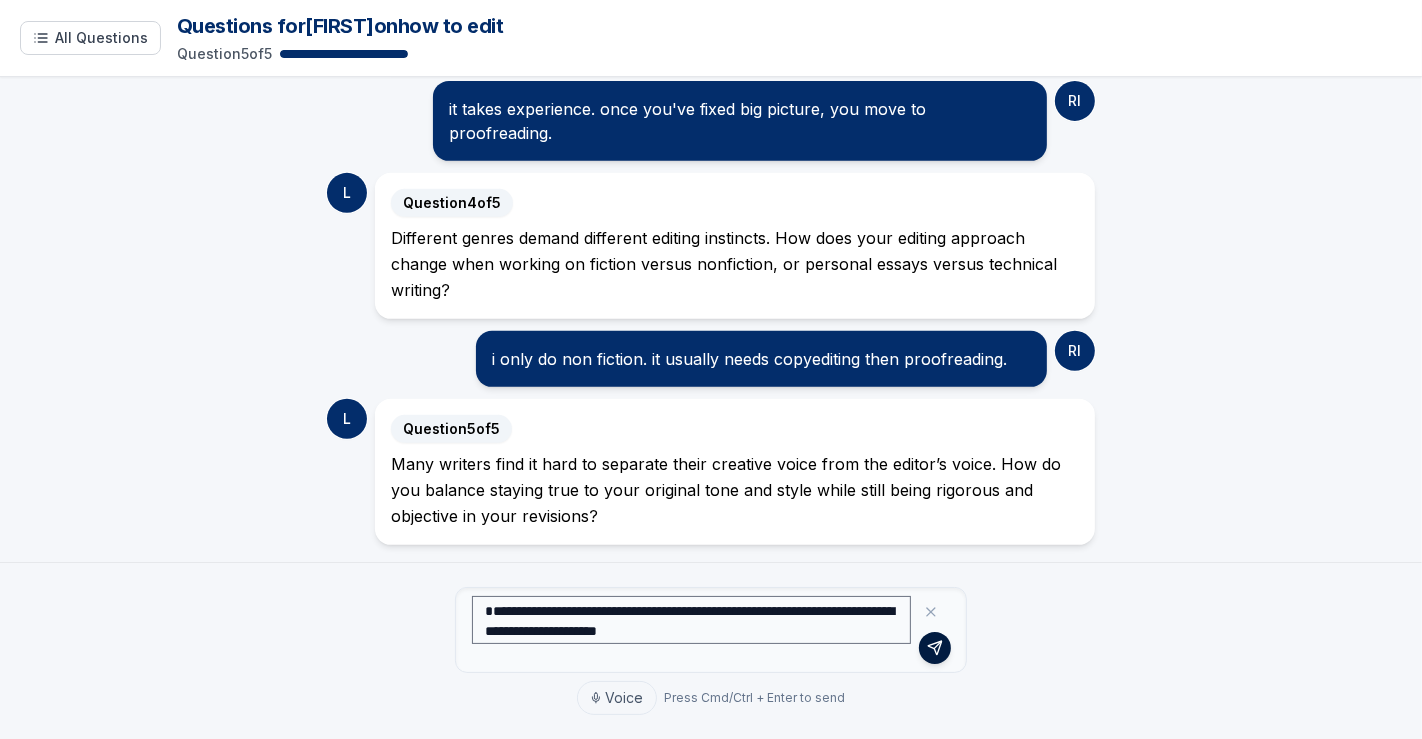 type on "**********" 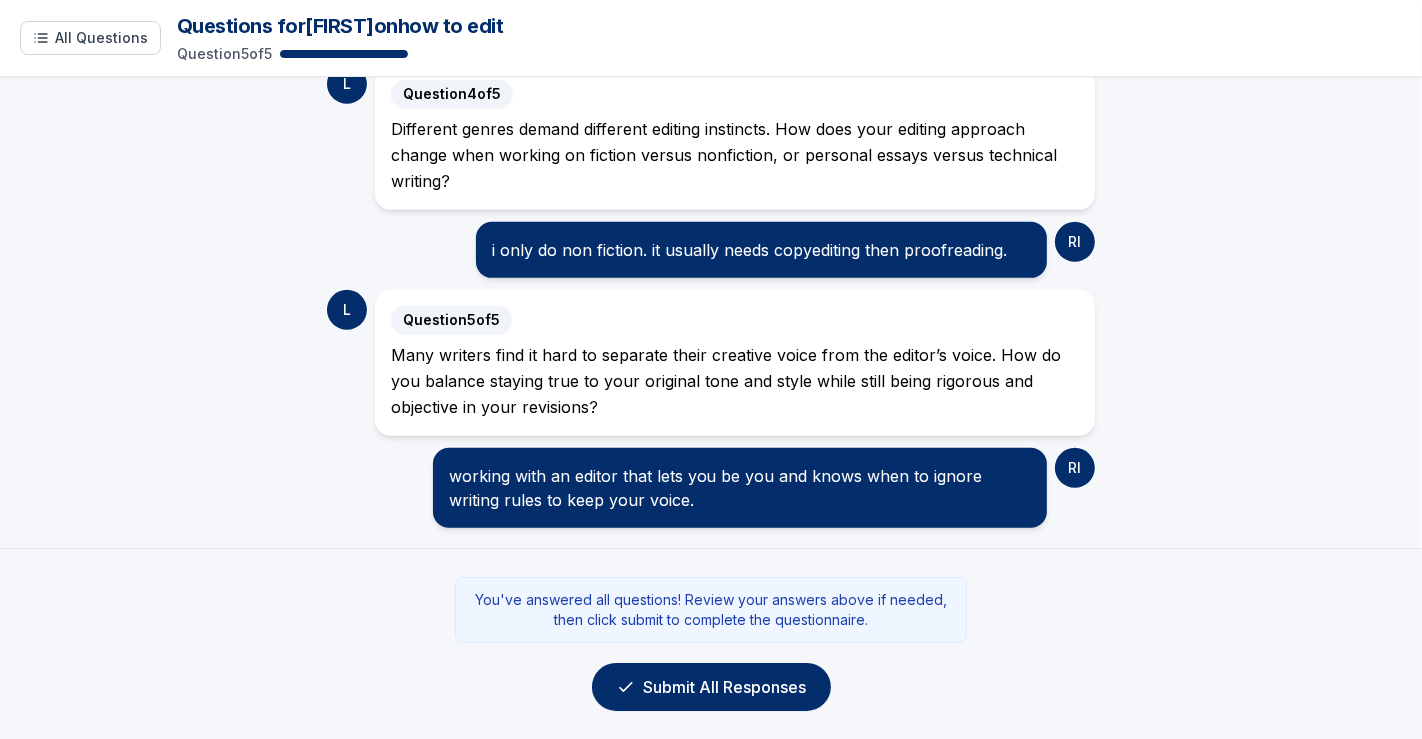scroll, scrollTop: 849, scrollLeft: 0, axis: vertical 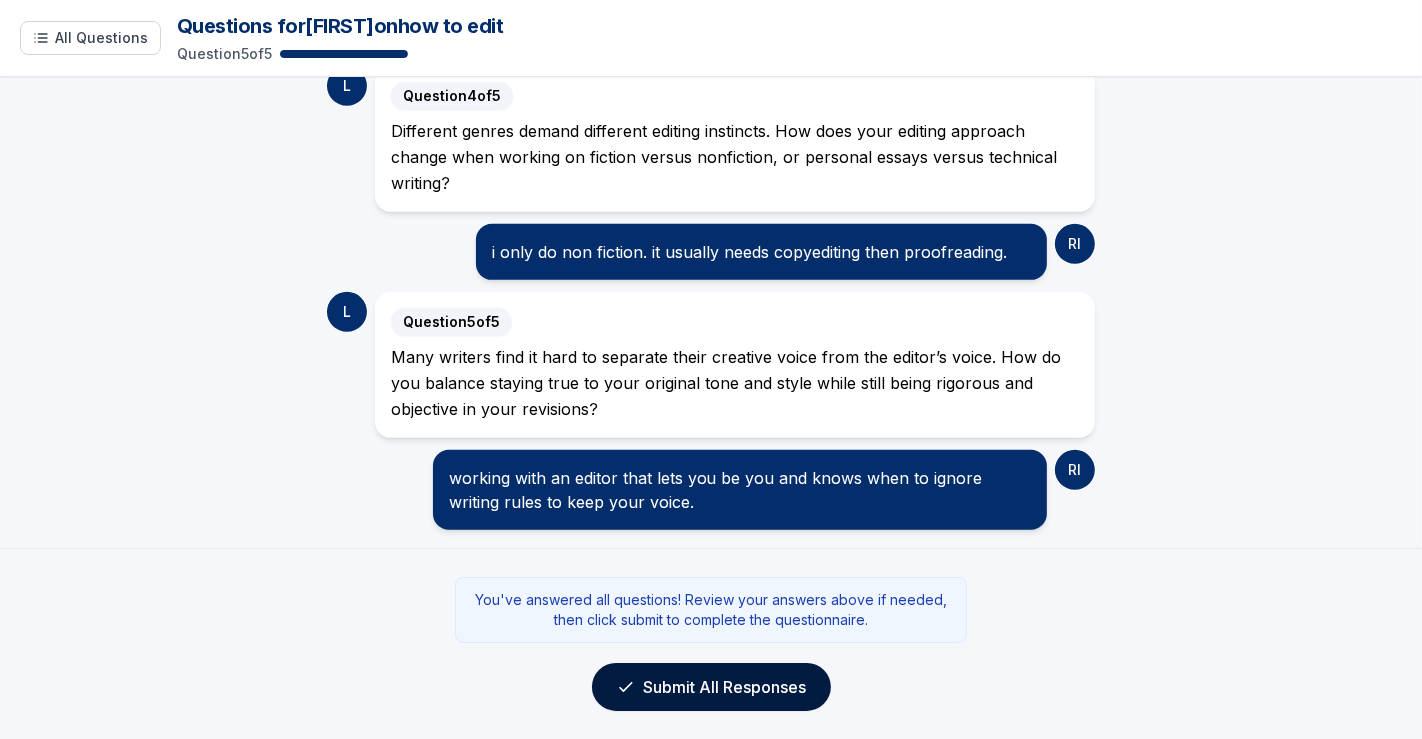 click on "Submit All Responses" at bounding box center (711, 687) 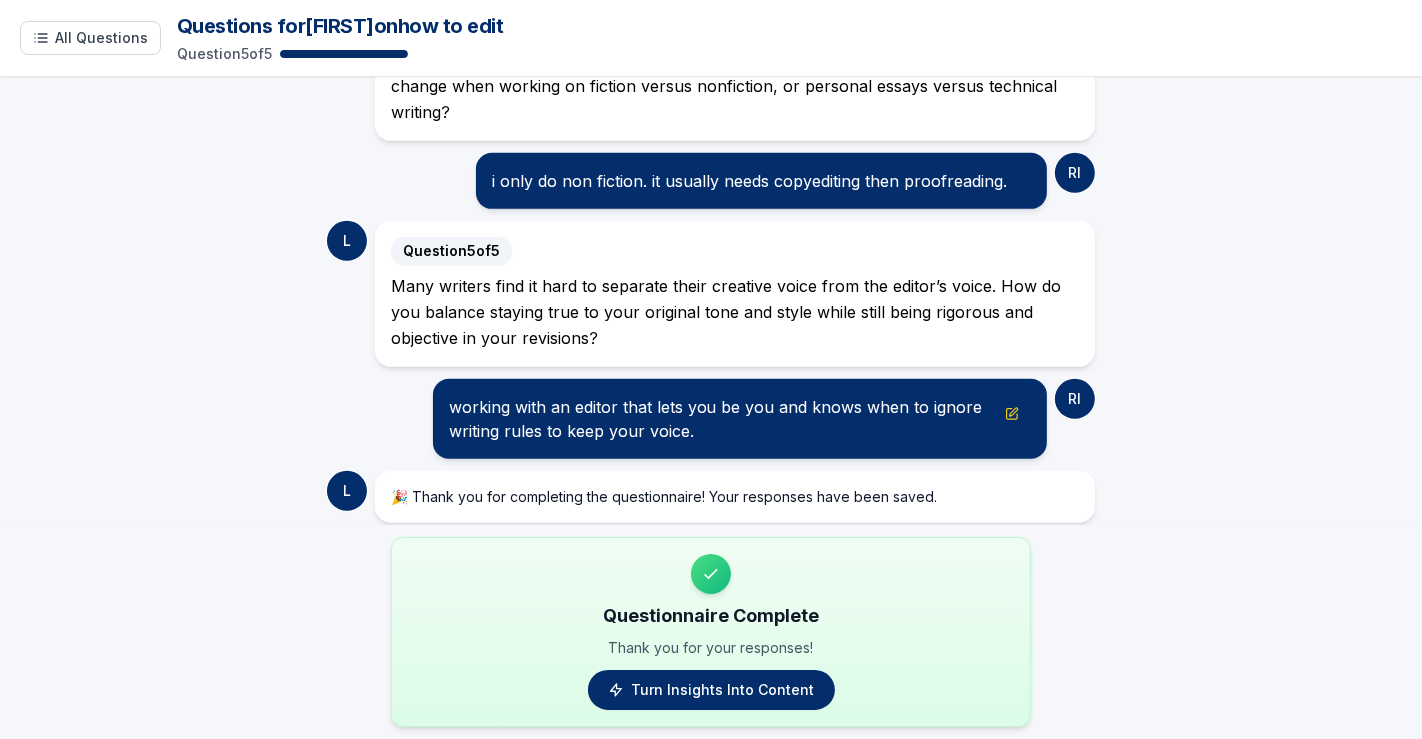 scroll, scrollTop: 936, scrollLeft: 0, axis: vertical 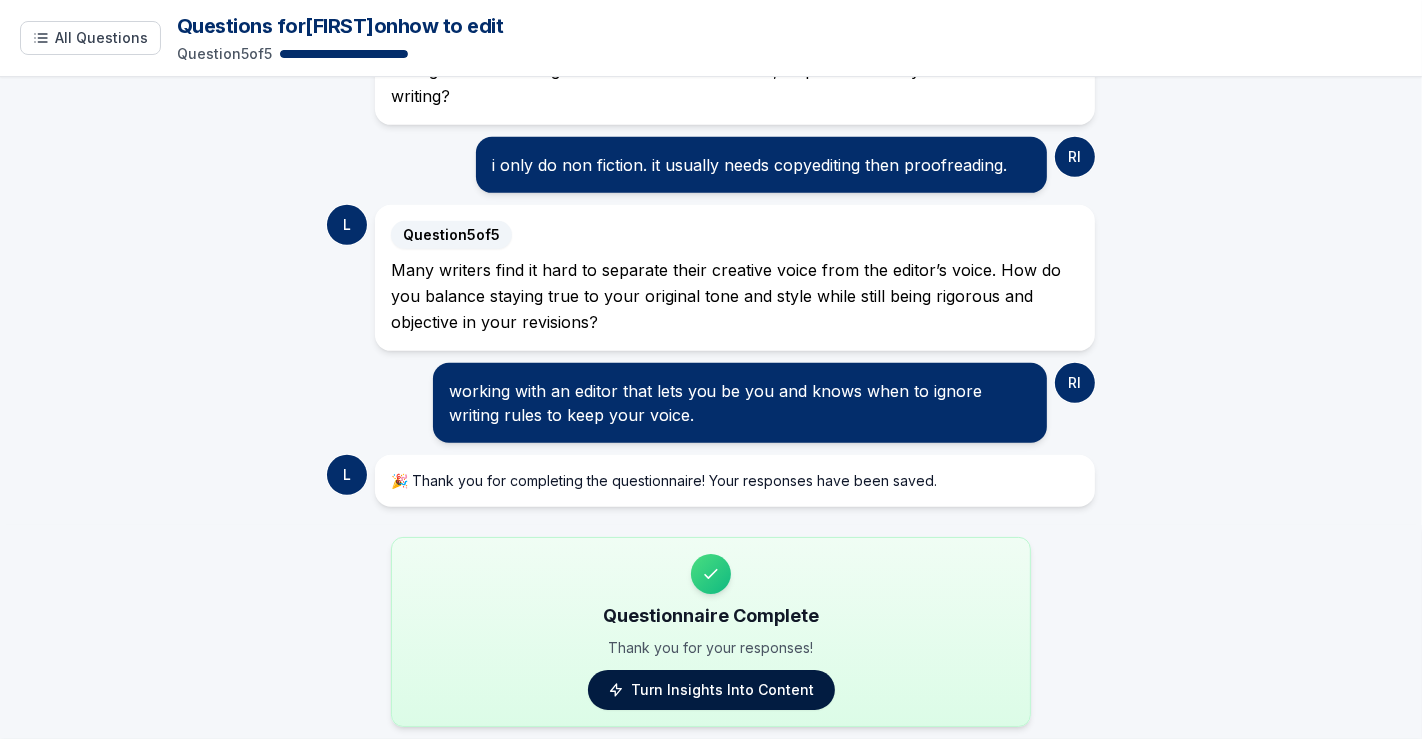 click on "Turn Insights Into Content" at bounding box center (711, 690) 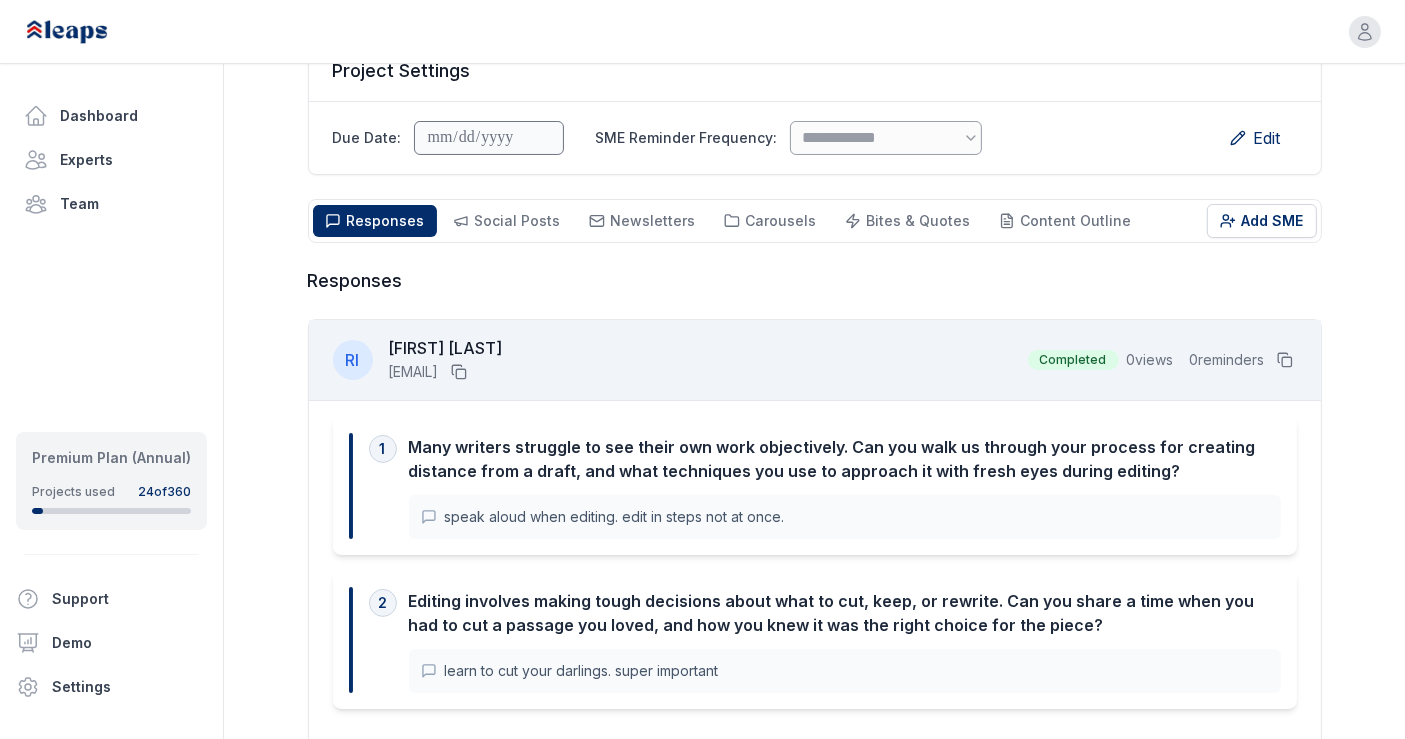 scroll, scrollTop: 175, scrollLeft: 0, axis: vertical 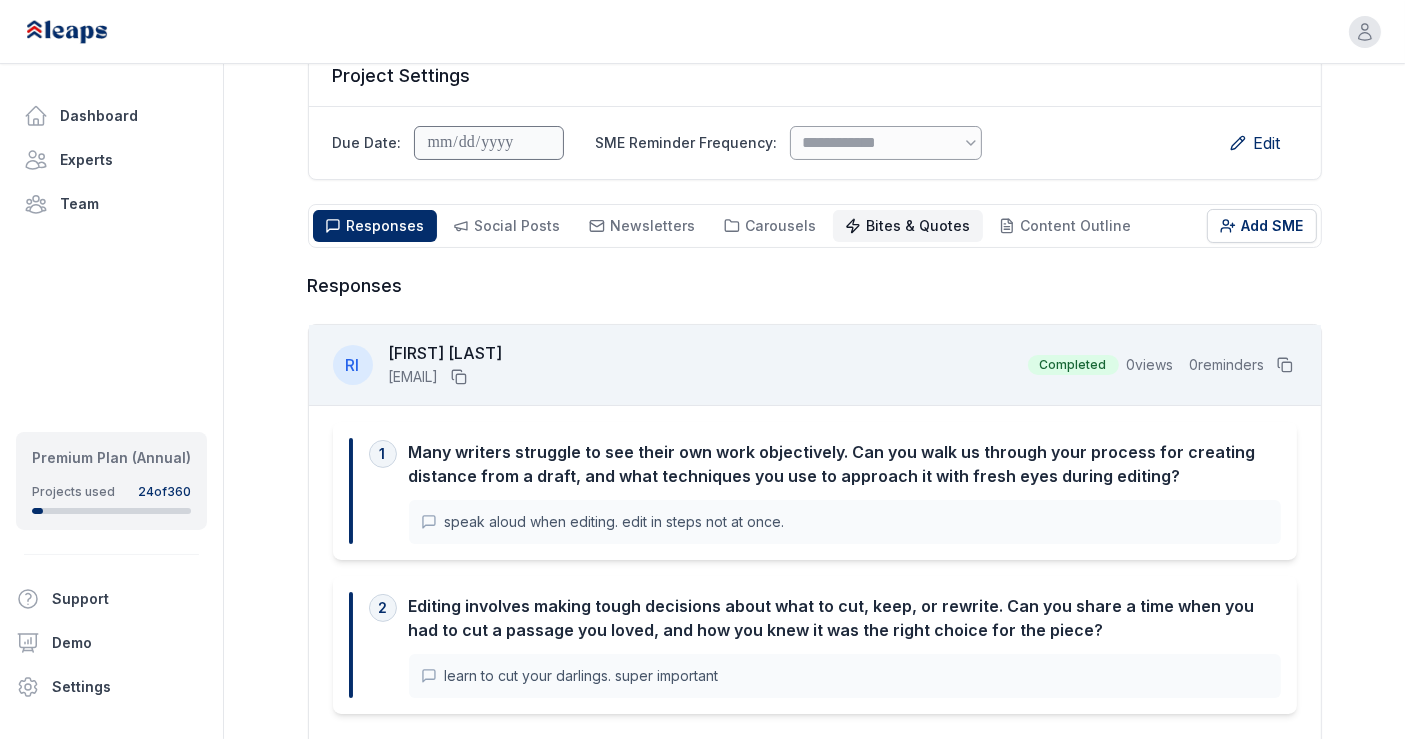 click on "Bites & Quotes" at bounding box center [919, 225] 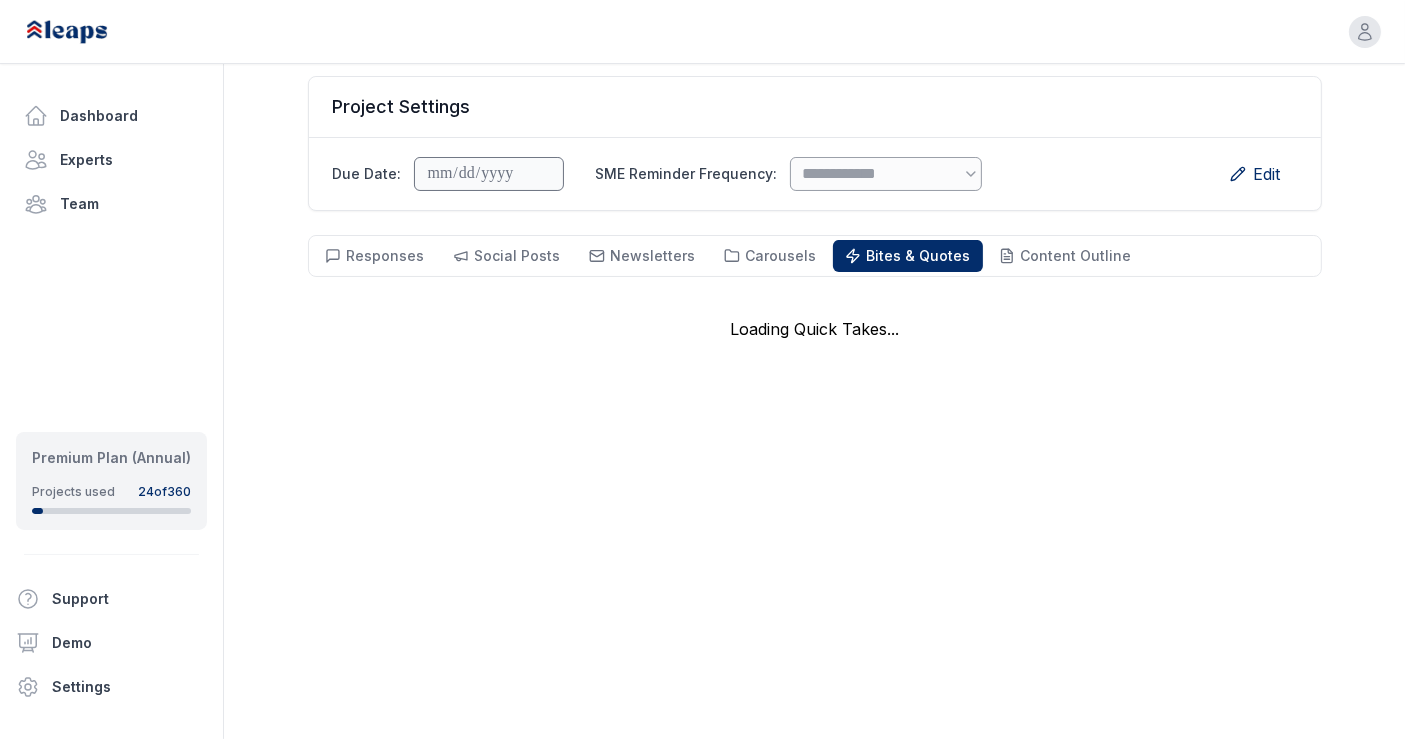 scroll, scrollTop: 143, scrollLeft: 0, axis: vertical 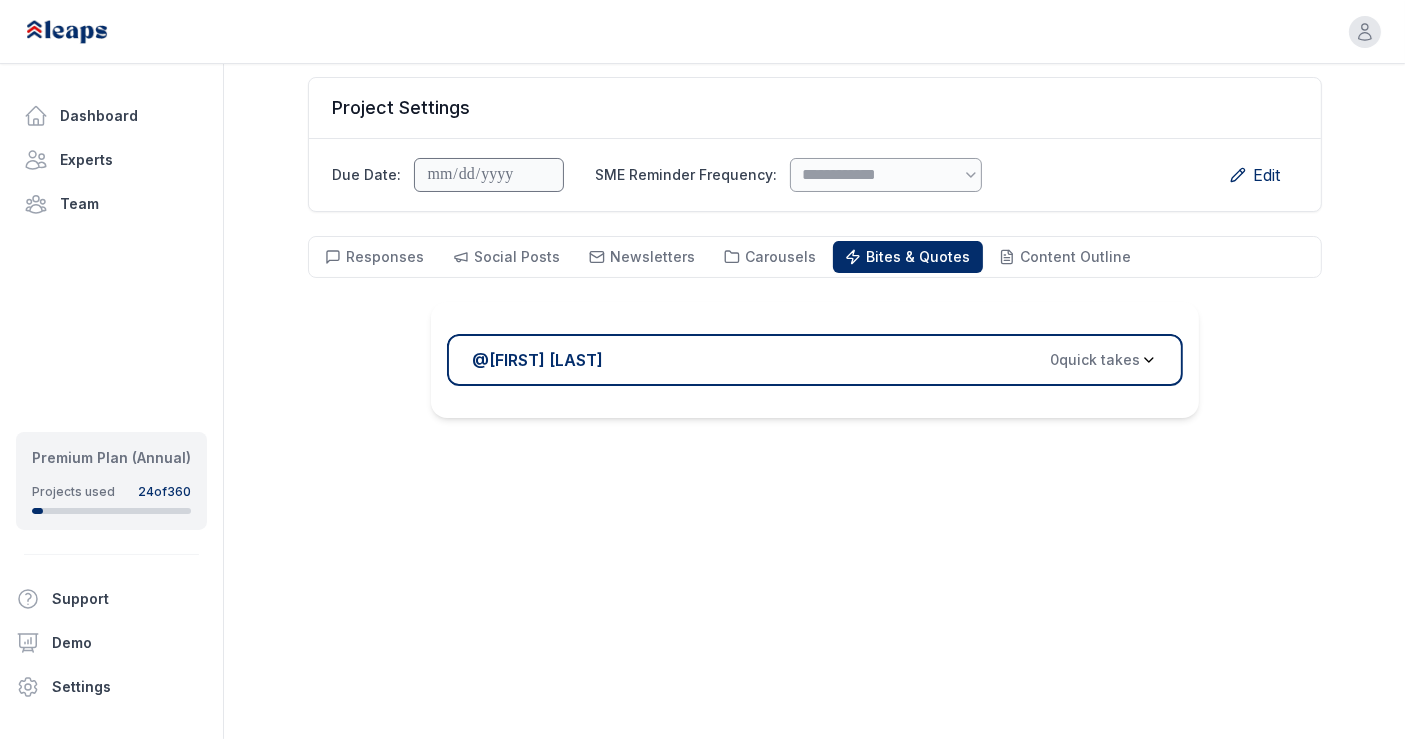click on "@ [FIRST] [LAST] 0 quick take s" at bounding box center (807, 360) 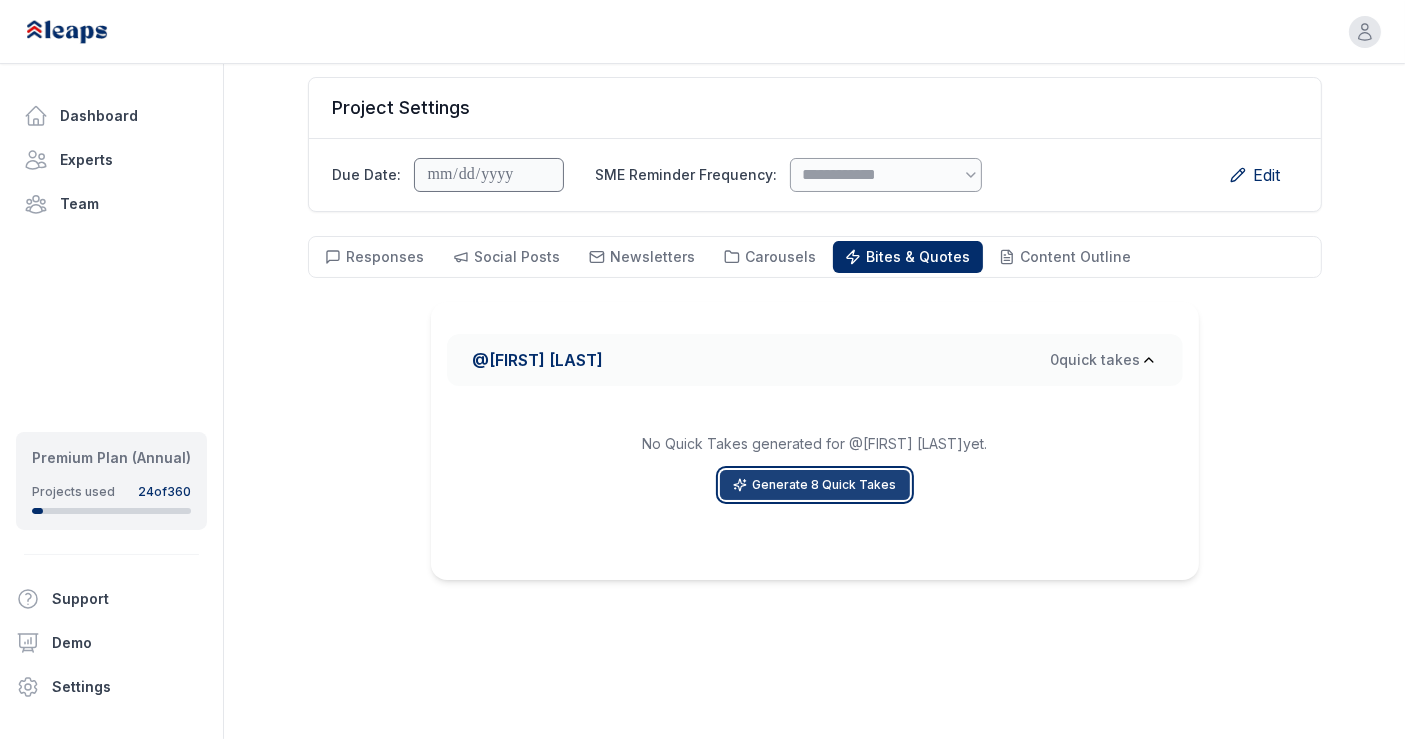 click on "Generate 8 Quick Takes" at bounding box center (815, 485) 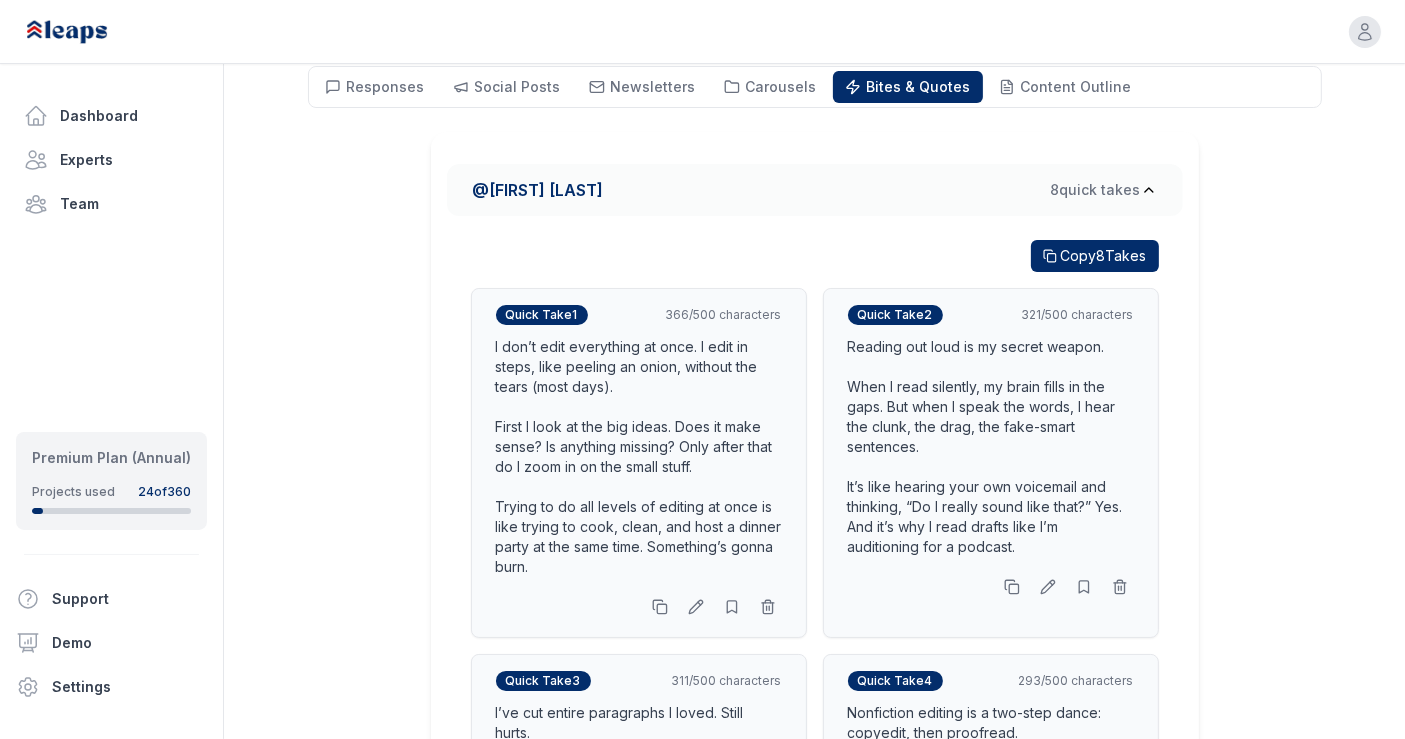 scroll, scrollTop: 0, scrollLeft: 0, axis: both 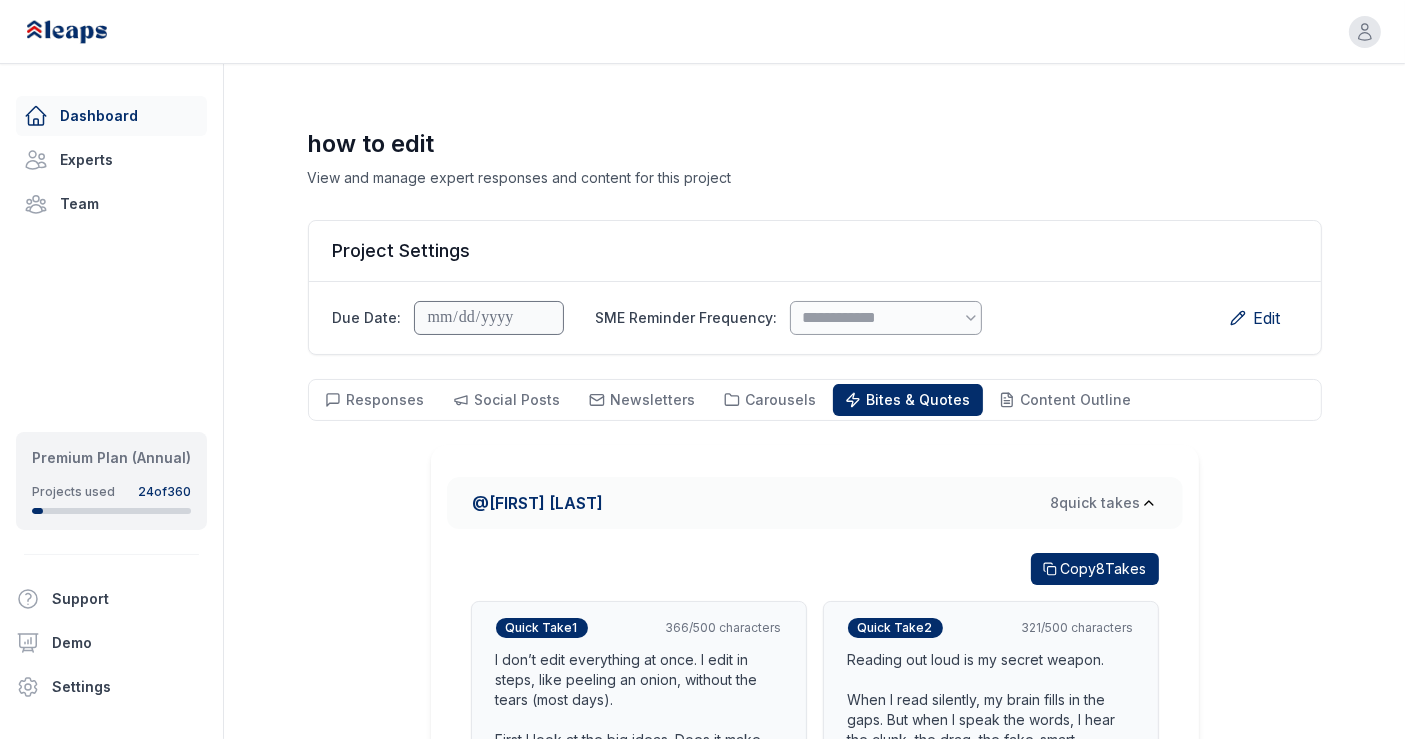 click on "Dashboard" at bounding box center (111, 116) 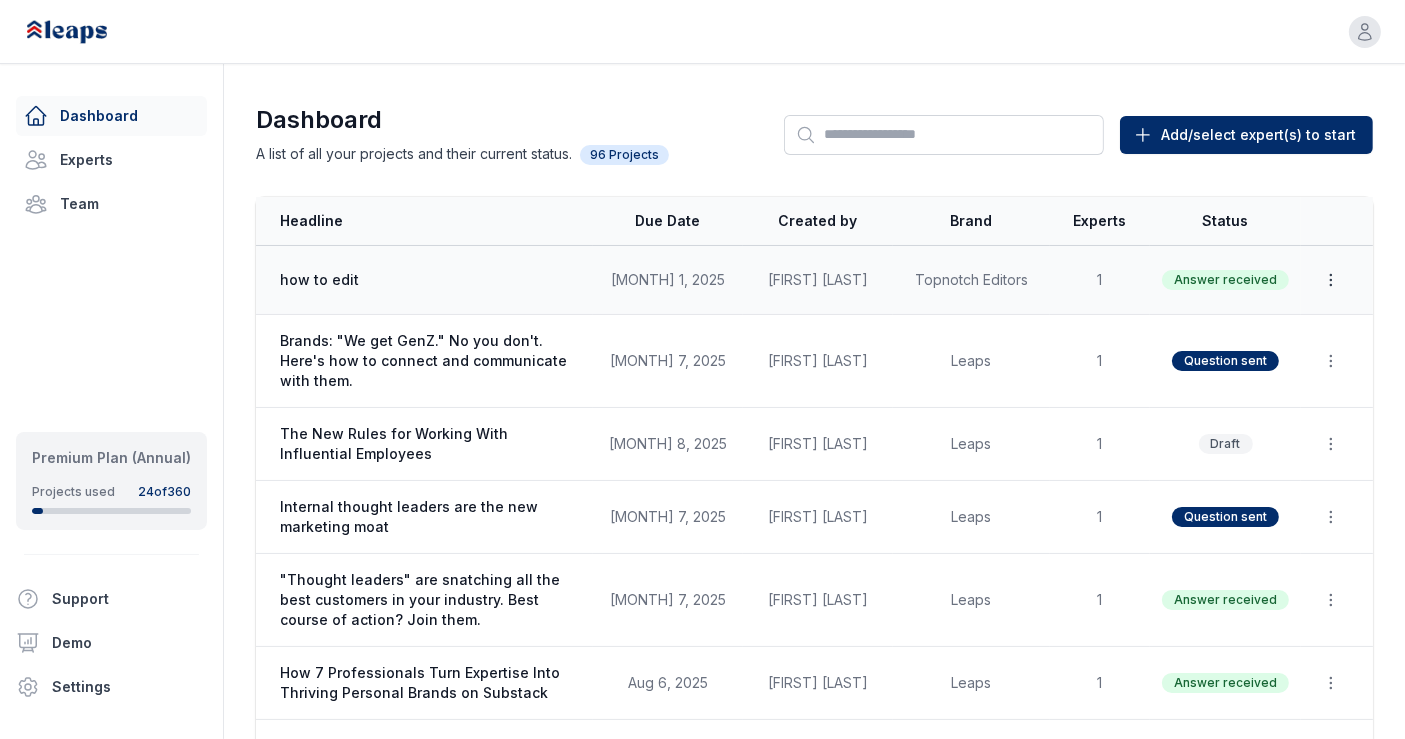 click 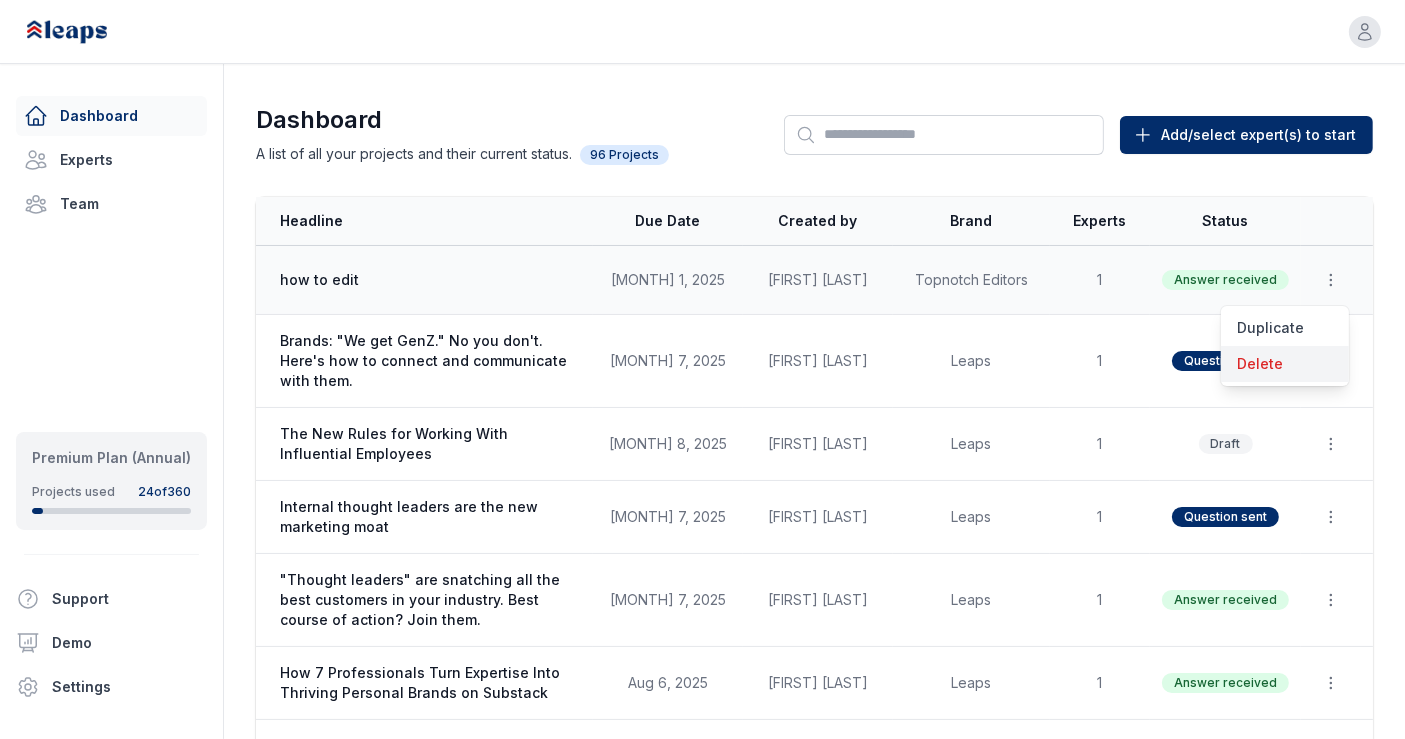 click on "Delete" at bounding box center (1285, 364) 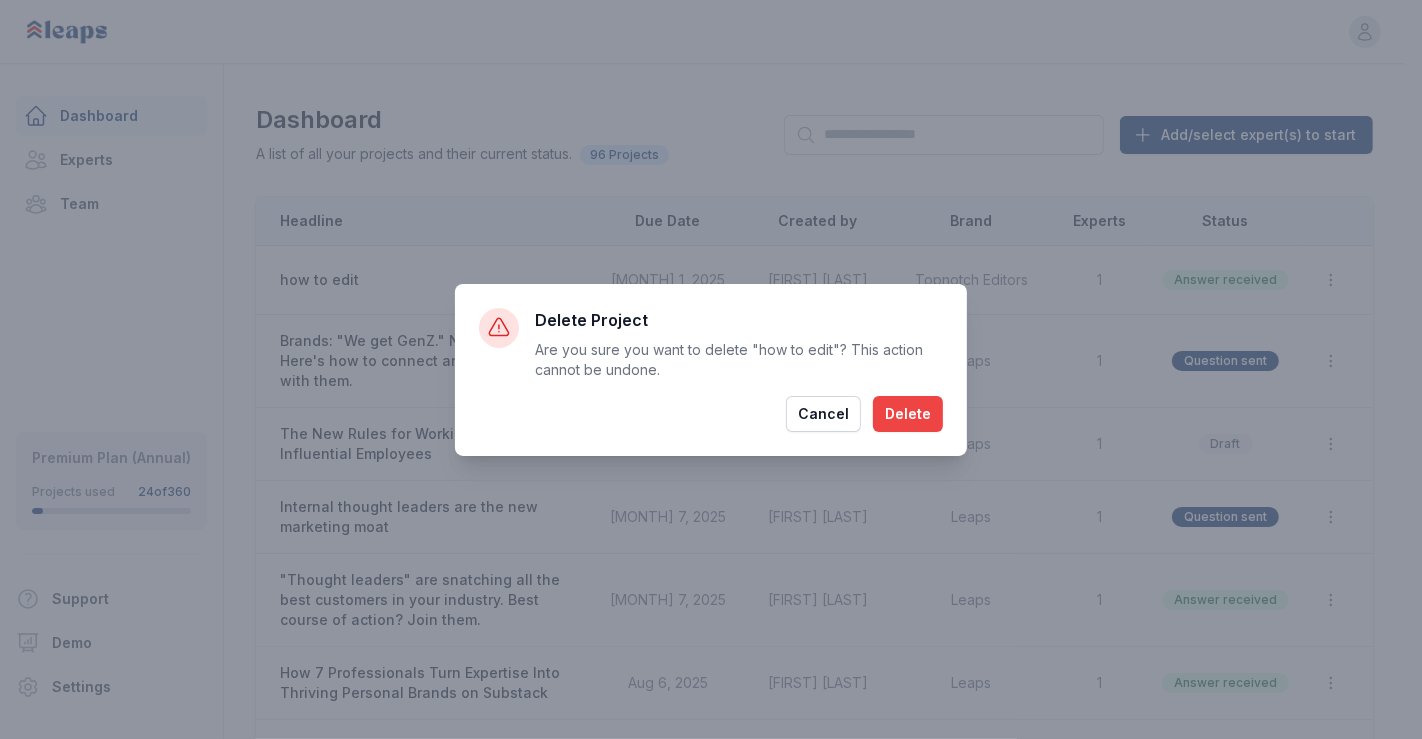 click on "Delete" at bounding box center (908, 414) 